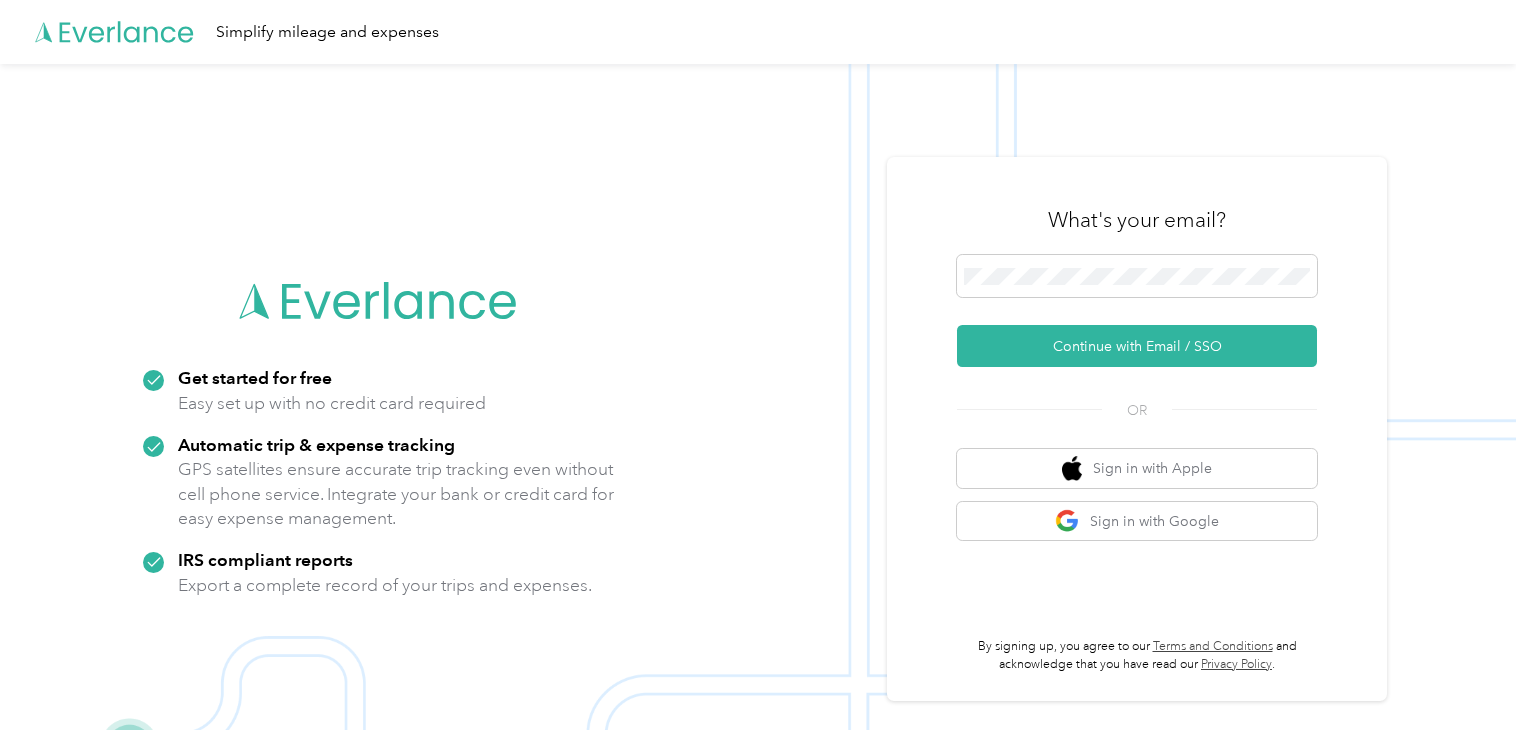 scroll, scrollTop: 0, scrollLeft: 0, axis: both 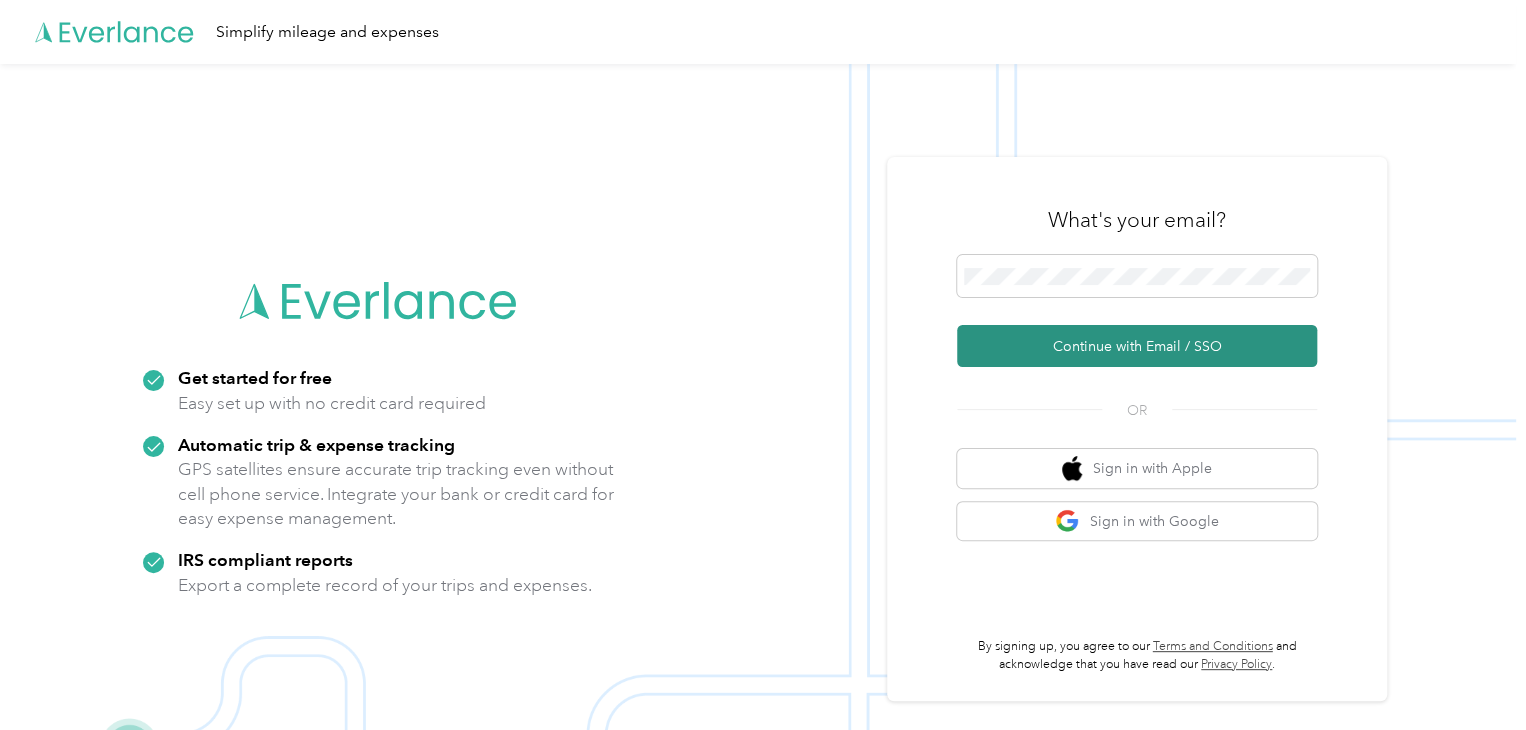 click on "Continue with Email / SSO" at bounding box center (1137, 346) 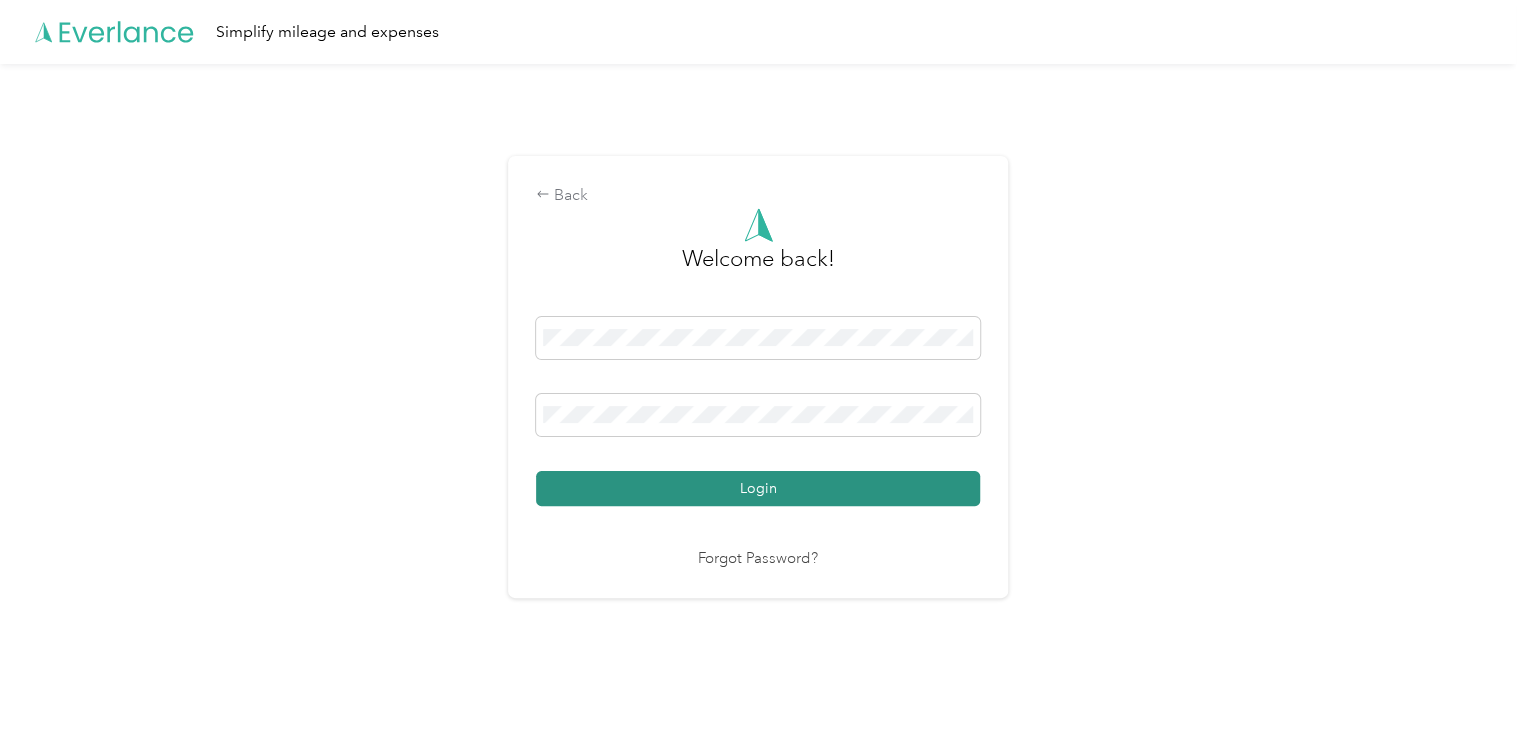 click on "Login" at bounding box center (758, 488) 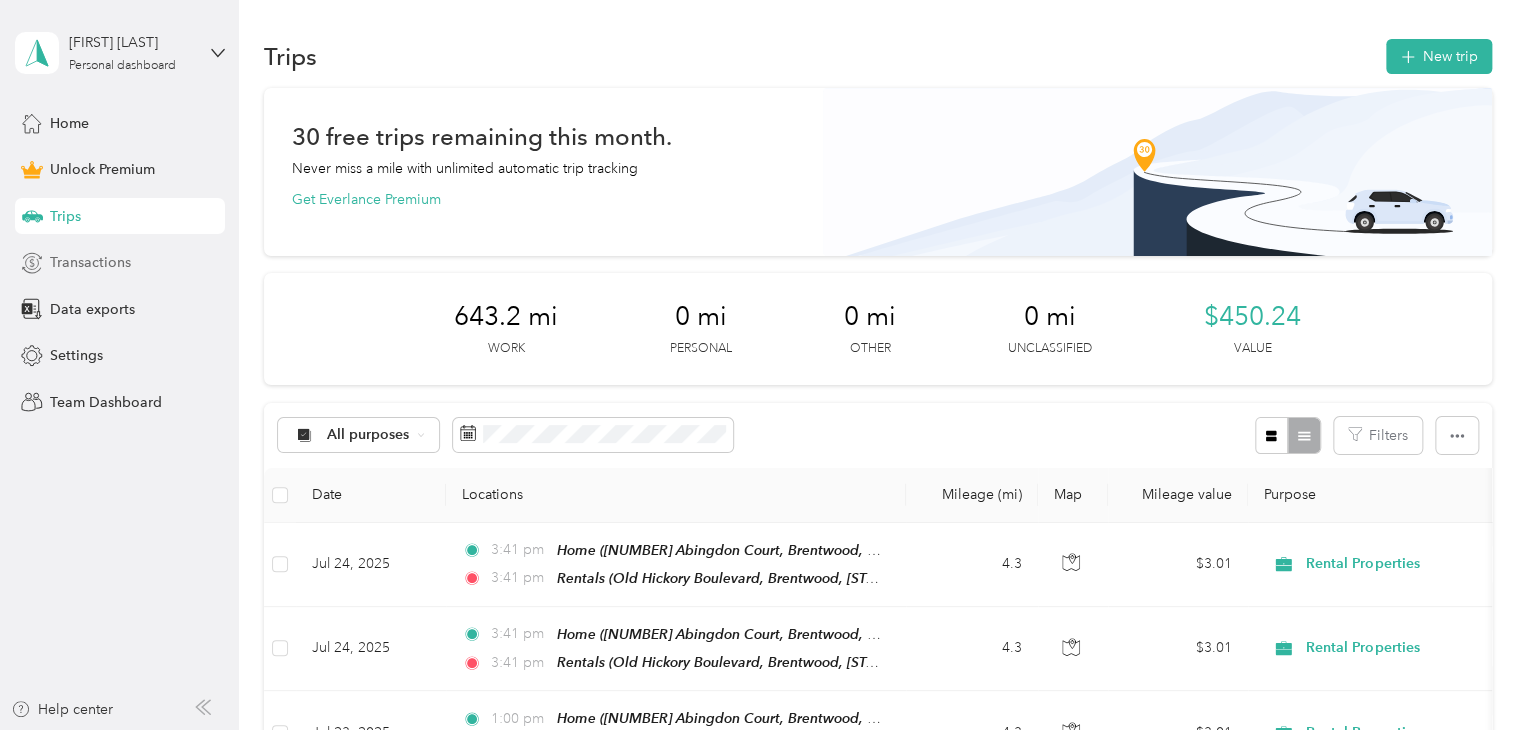 click on "Transactions" at bounding box center (90, 262) 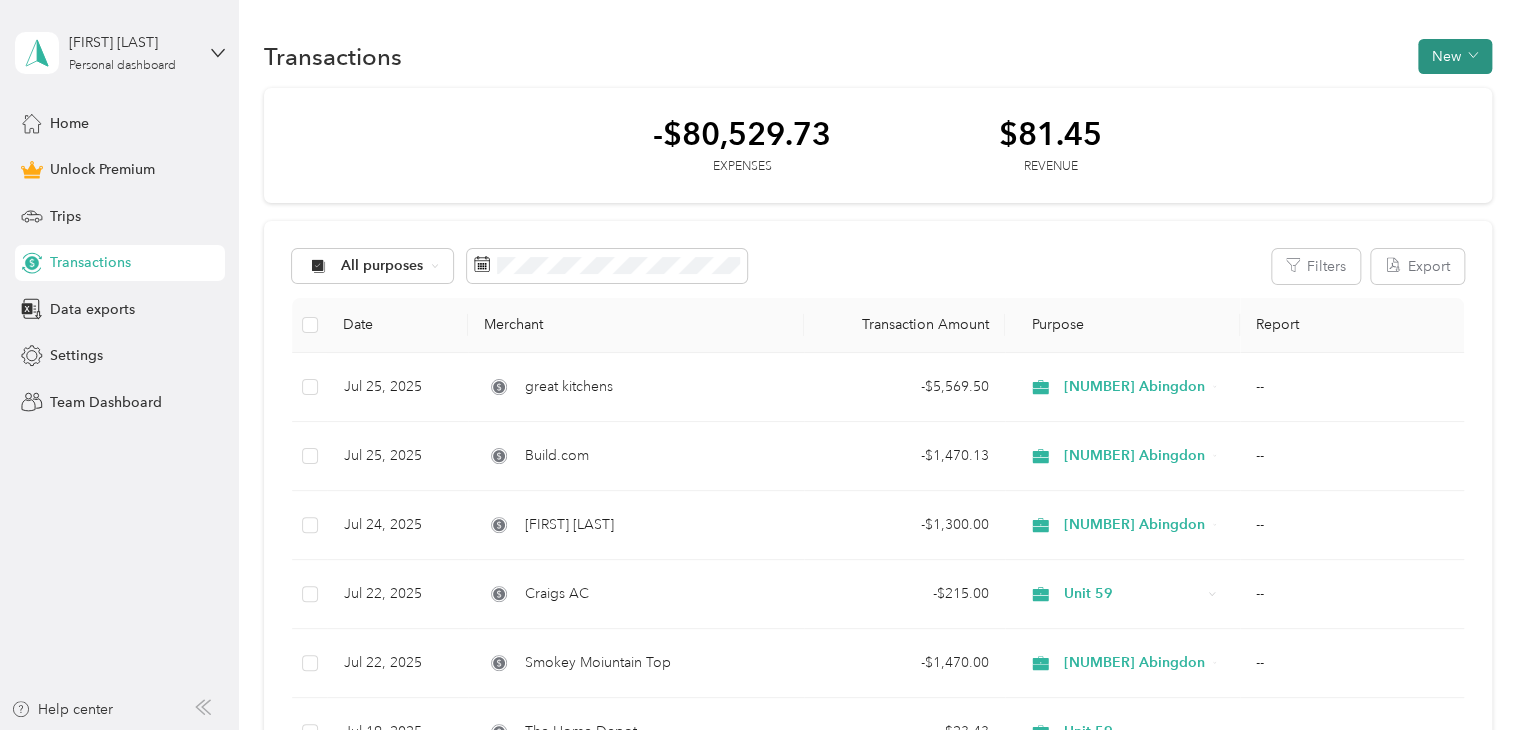 click on "New" at bounding box center [1455, 56] 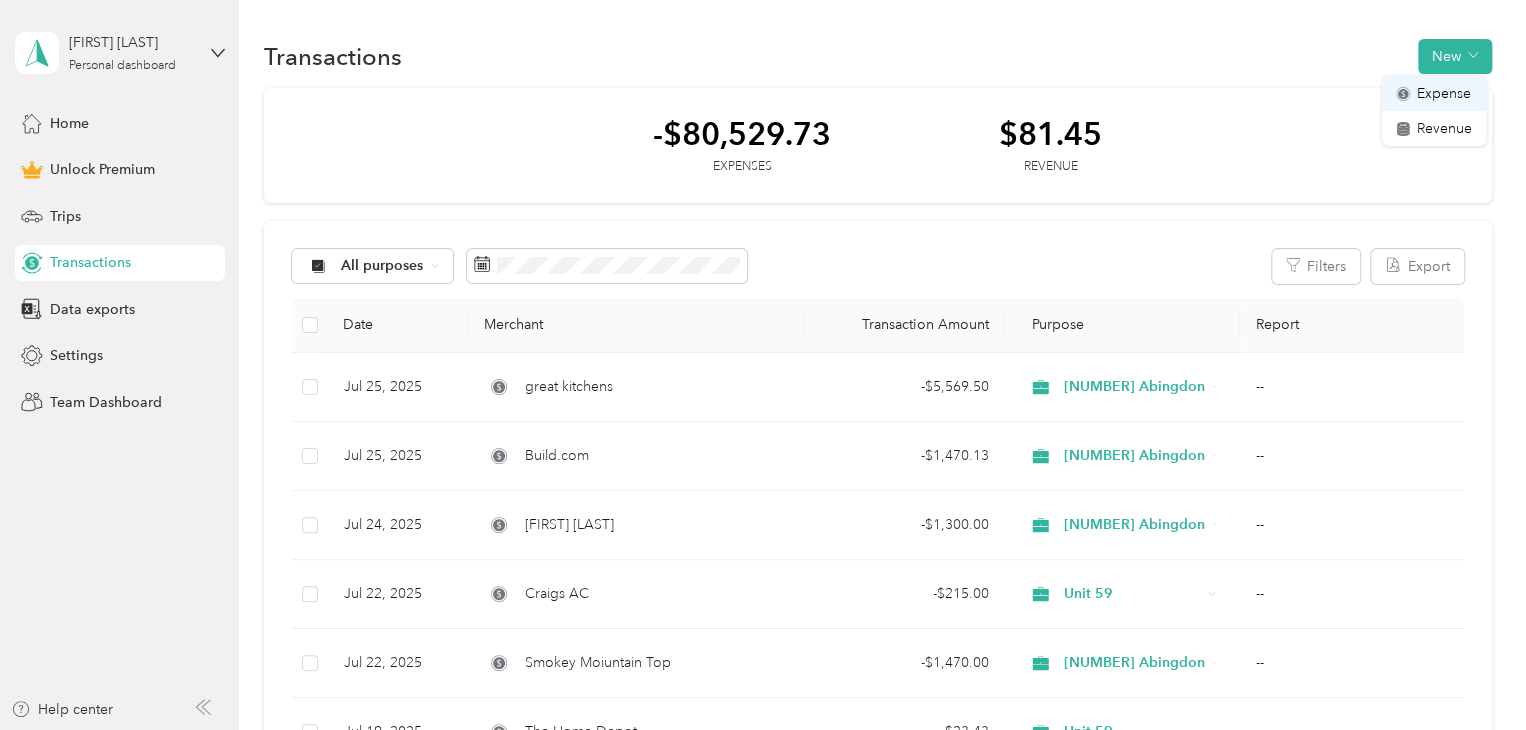 click on "Expense" at bounding box center [1444, 93] 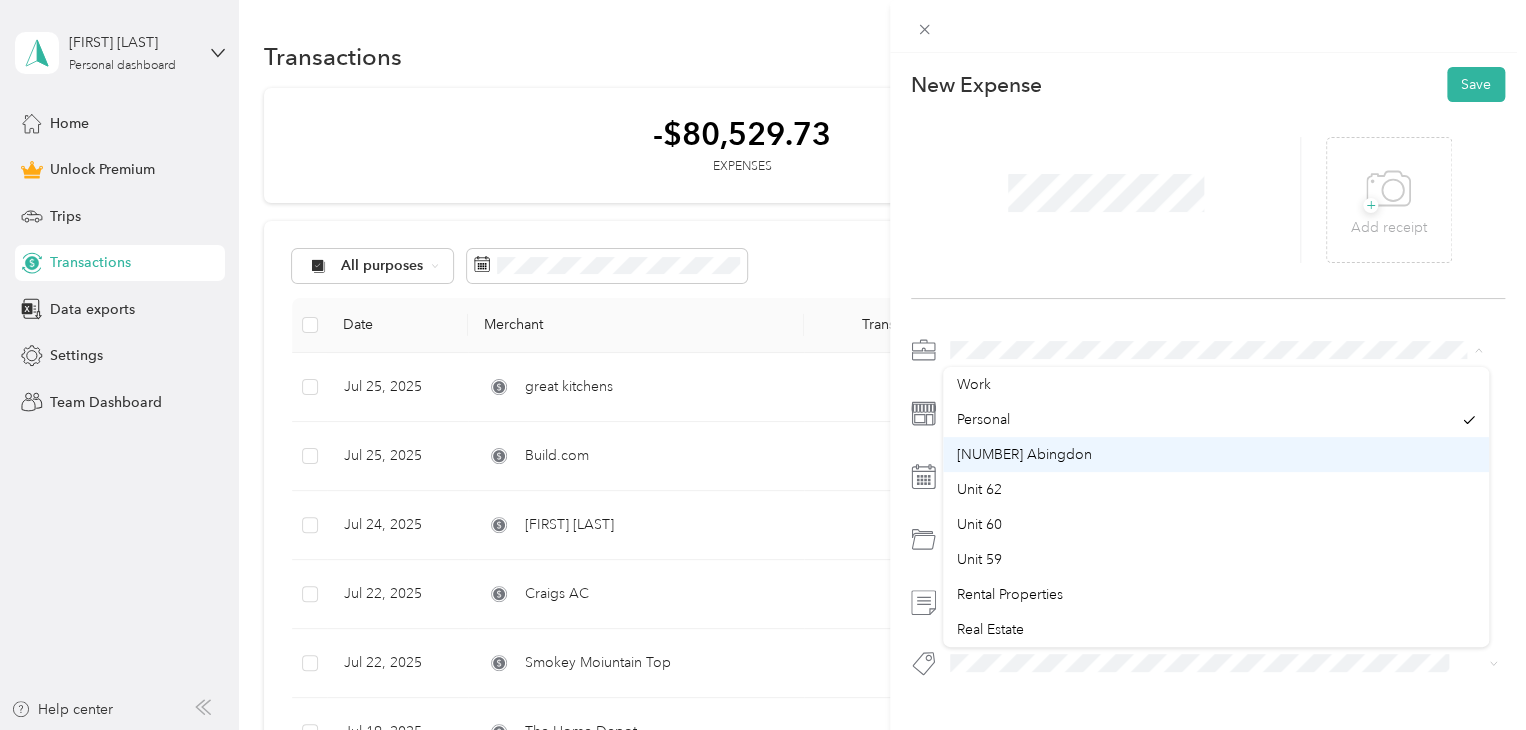 click on "[NUMBER] Abingdon" at bounding box center (1024, 454) 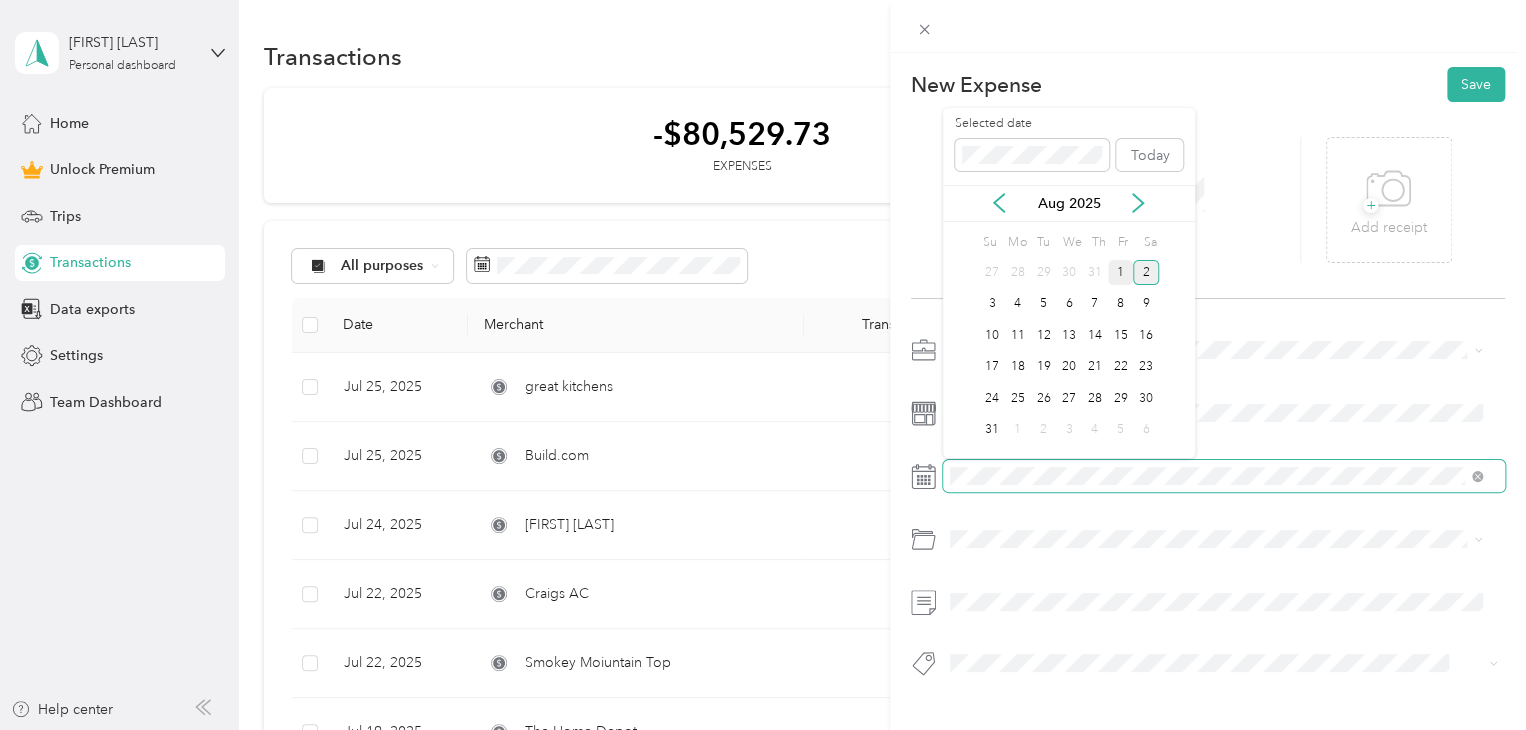 click on "1" at bounding box center (1121, 272) 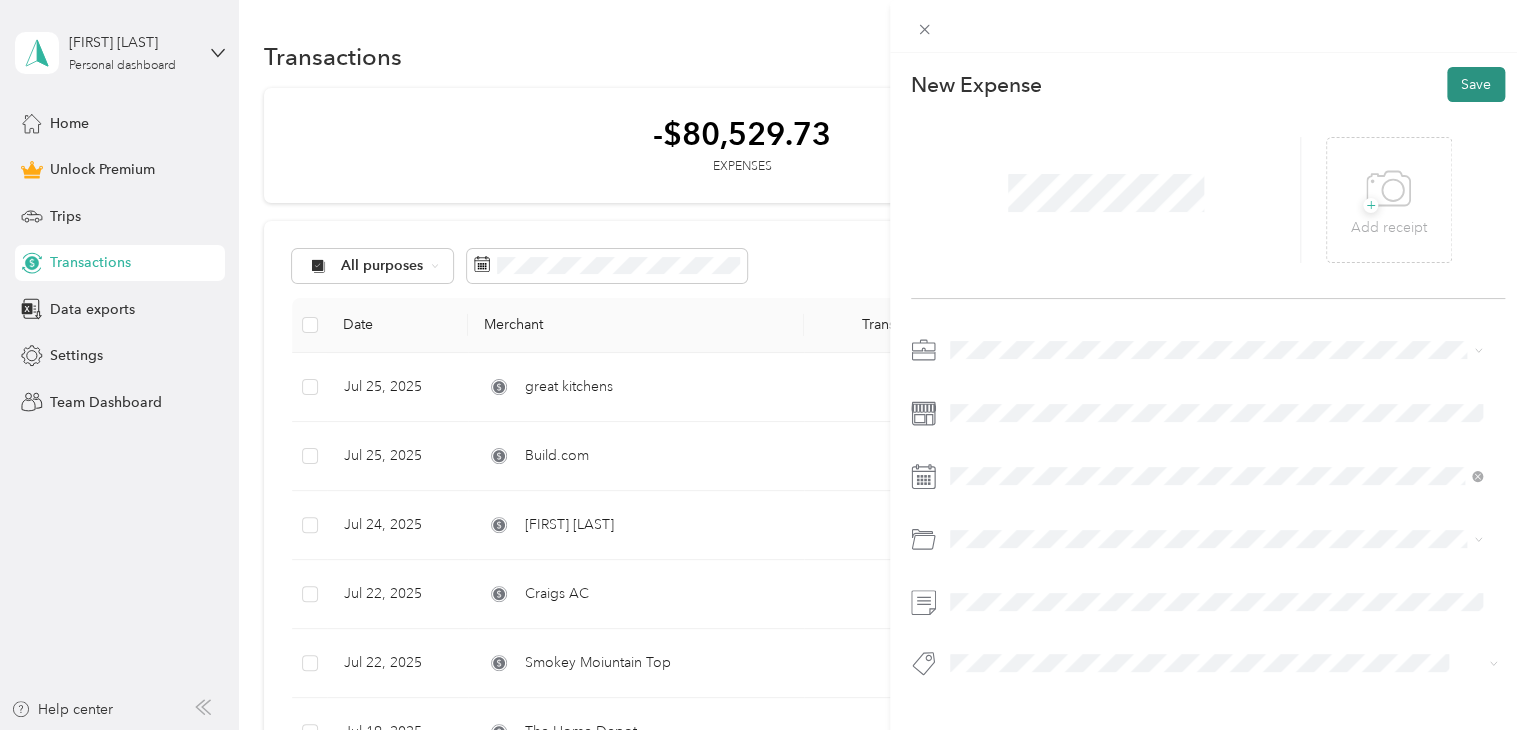 click on "Save" at bounding box center (1476, 84) 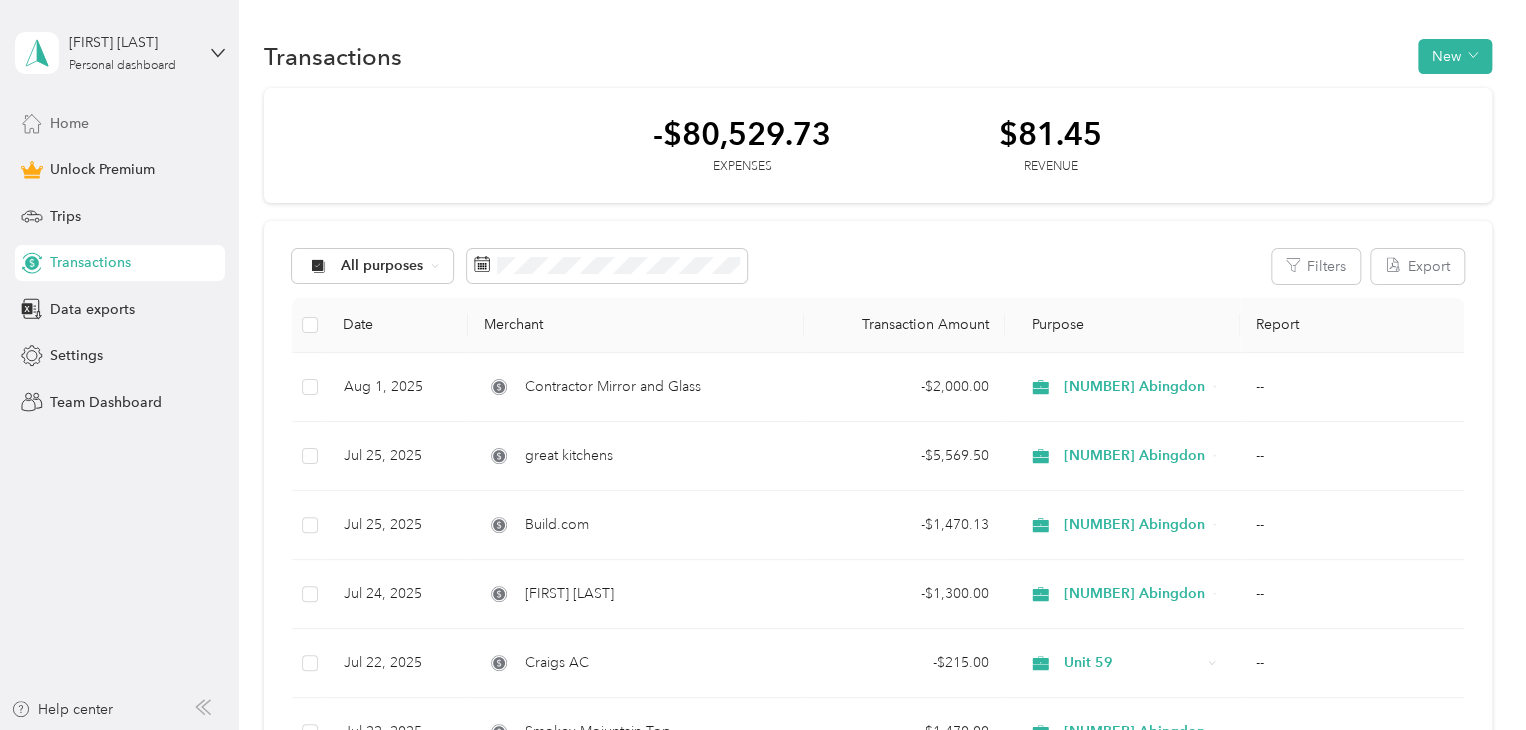 click on "Home" at bounding box center [69, 123] 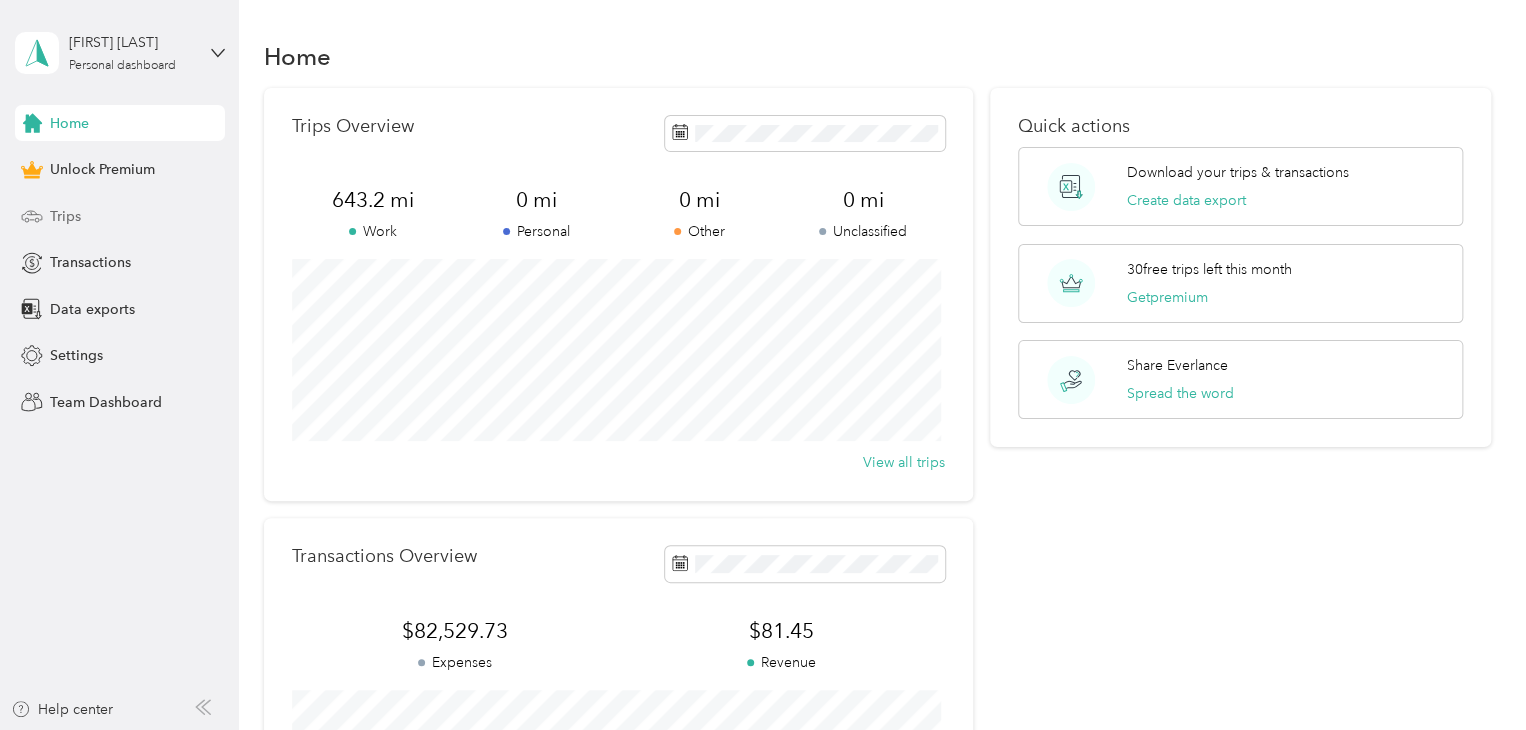 click on "Trips" at bounding box center [120, 216] 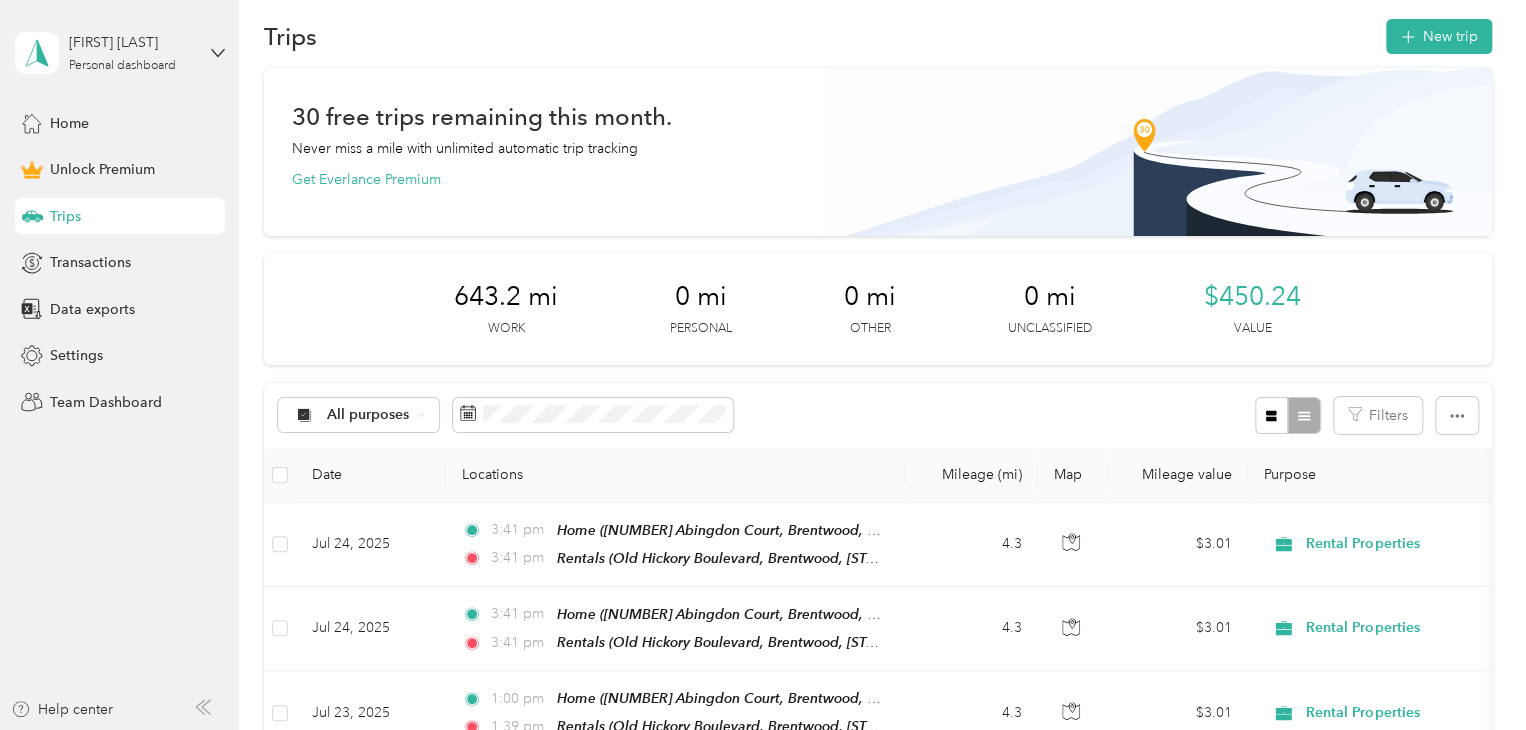 scroll, scrollTop: 0, scrollLeft: 0, axis: both 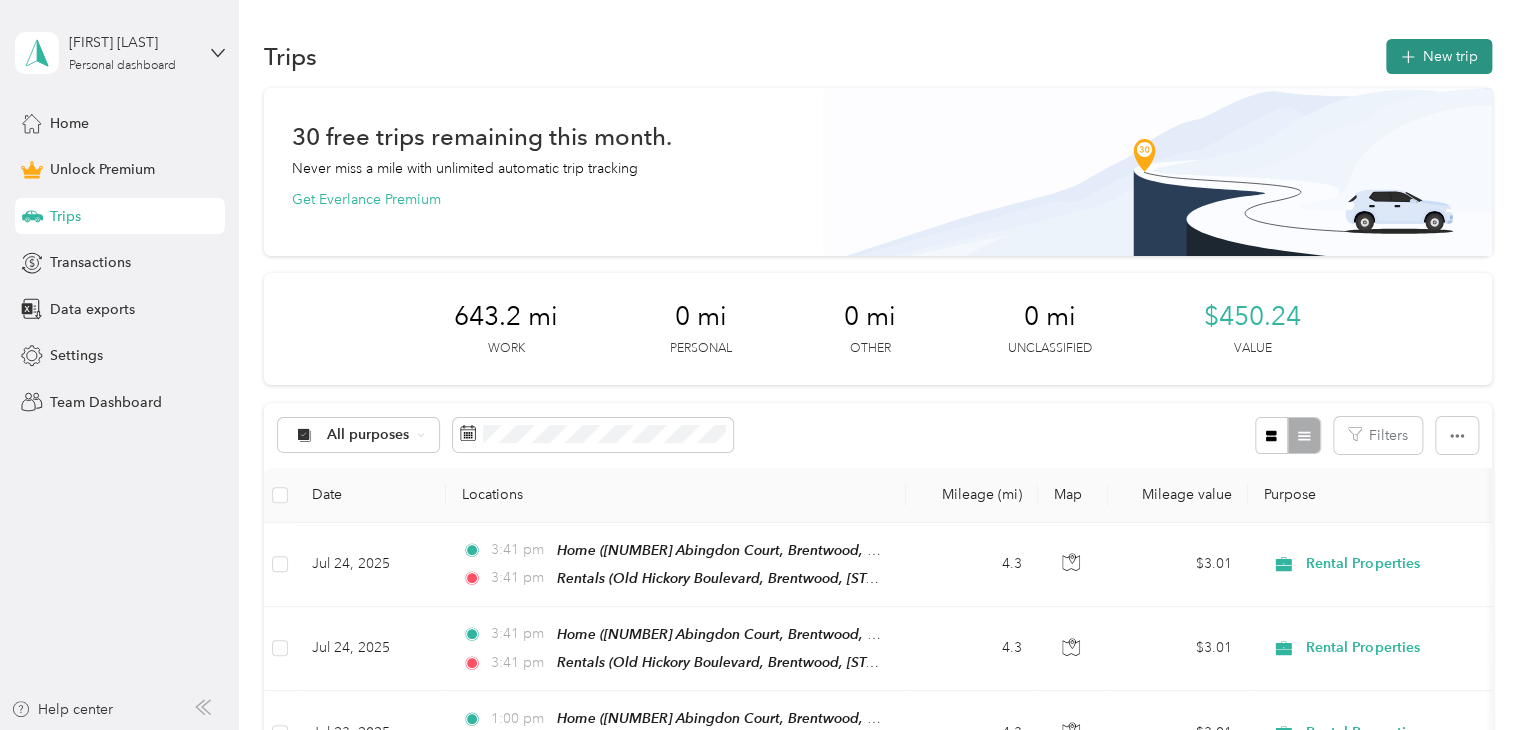 click 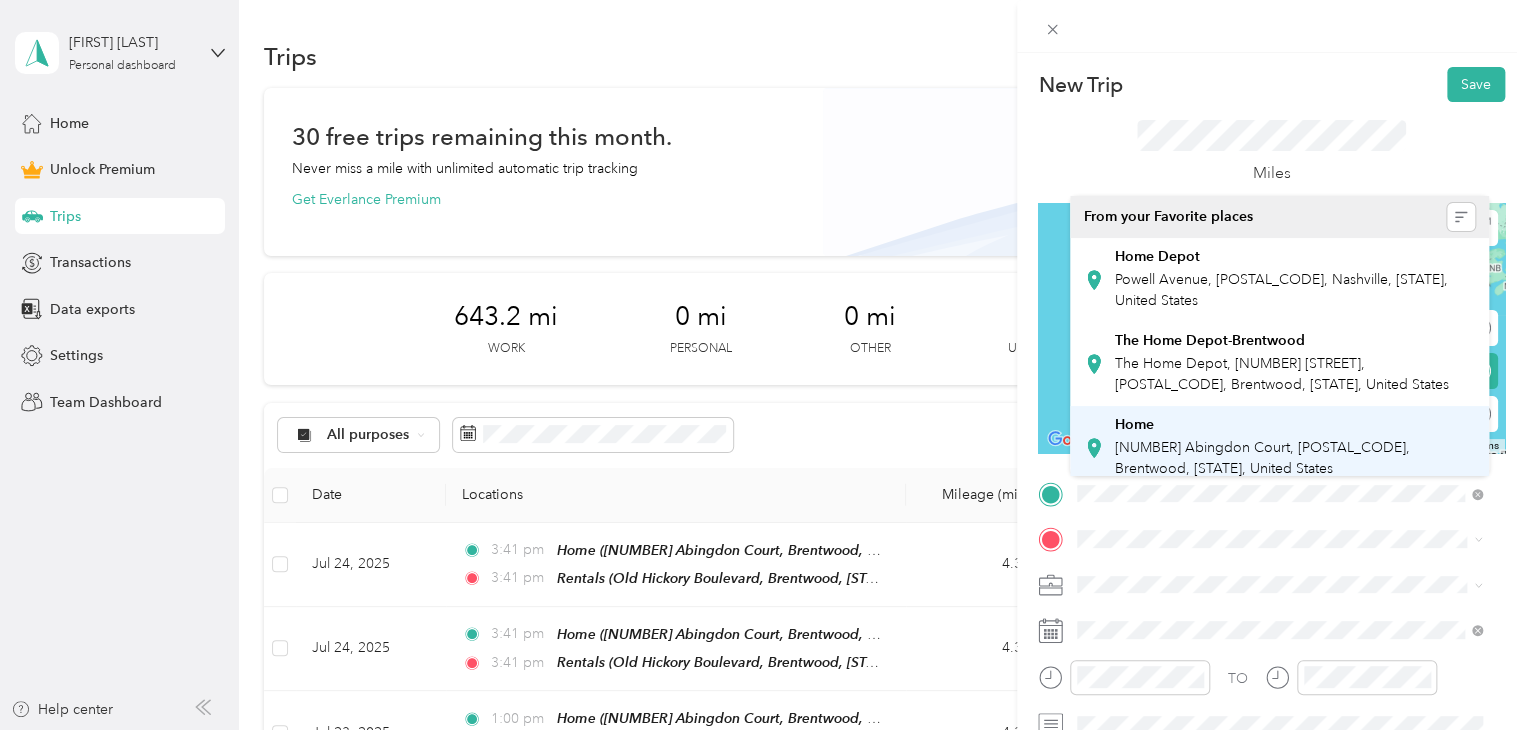 click on "[NUMBER] Abingdon Court, [POSTAL_CODE], Brentwood, [STATE], United States" at bounding box center [1262, 458] 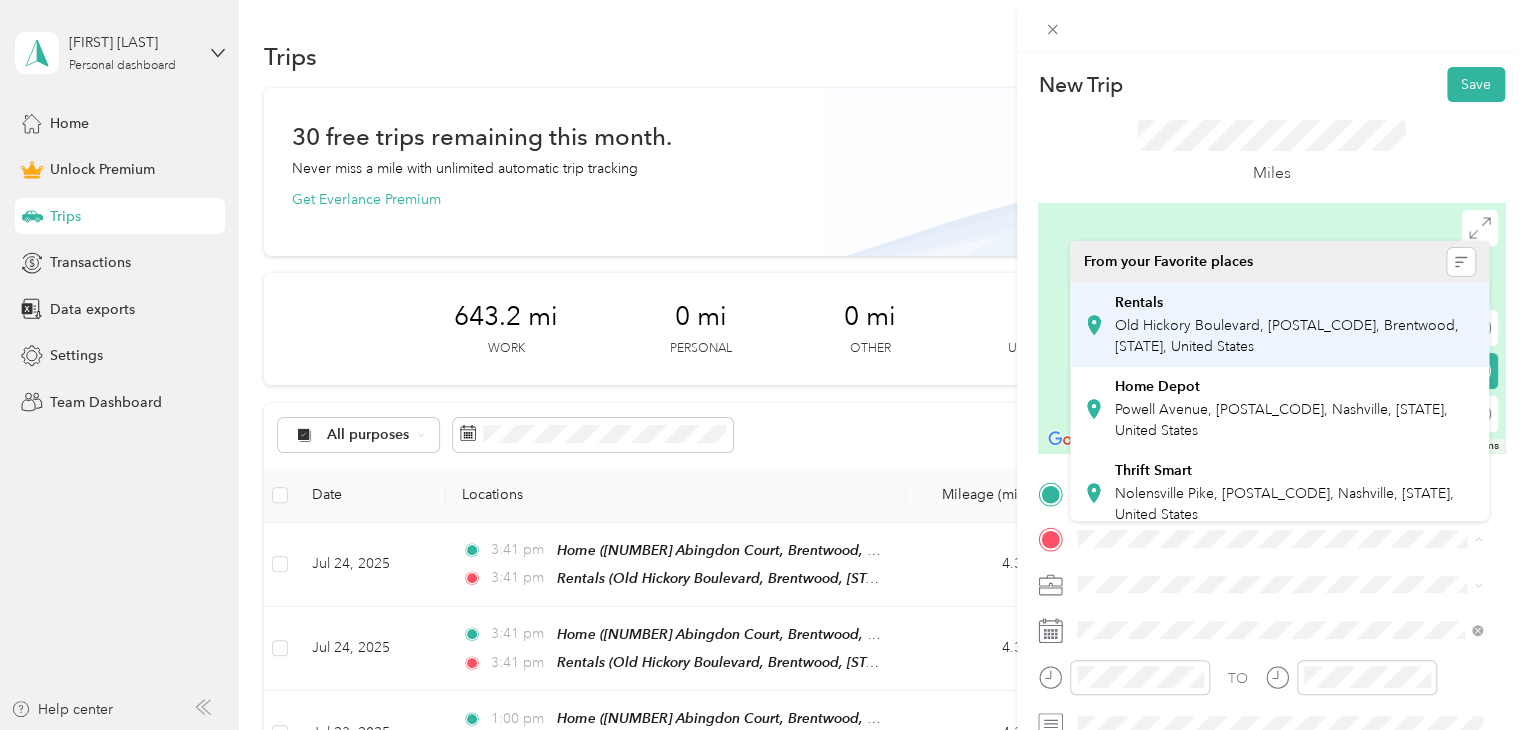 click on "Rentals Old Hickory Boulevard, [POSTAL_CODE], Brentwood, [STATE], United States" at bounding box center (1295, 325) 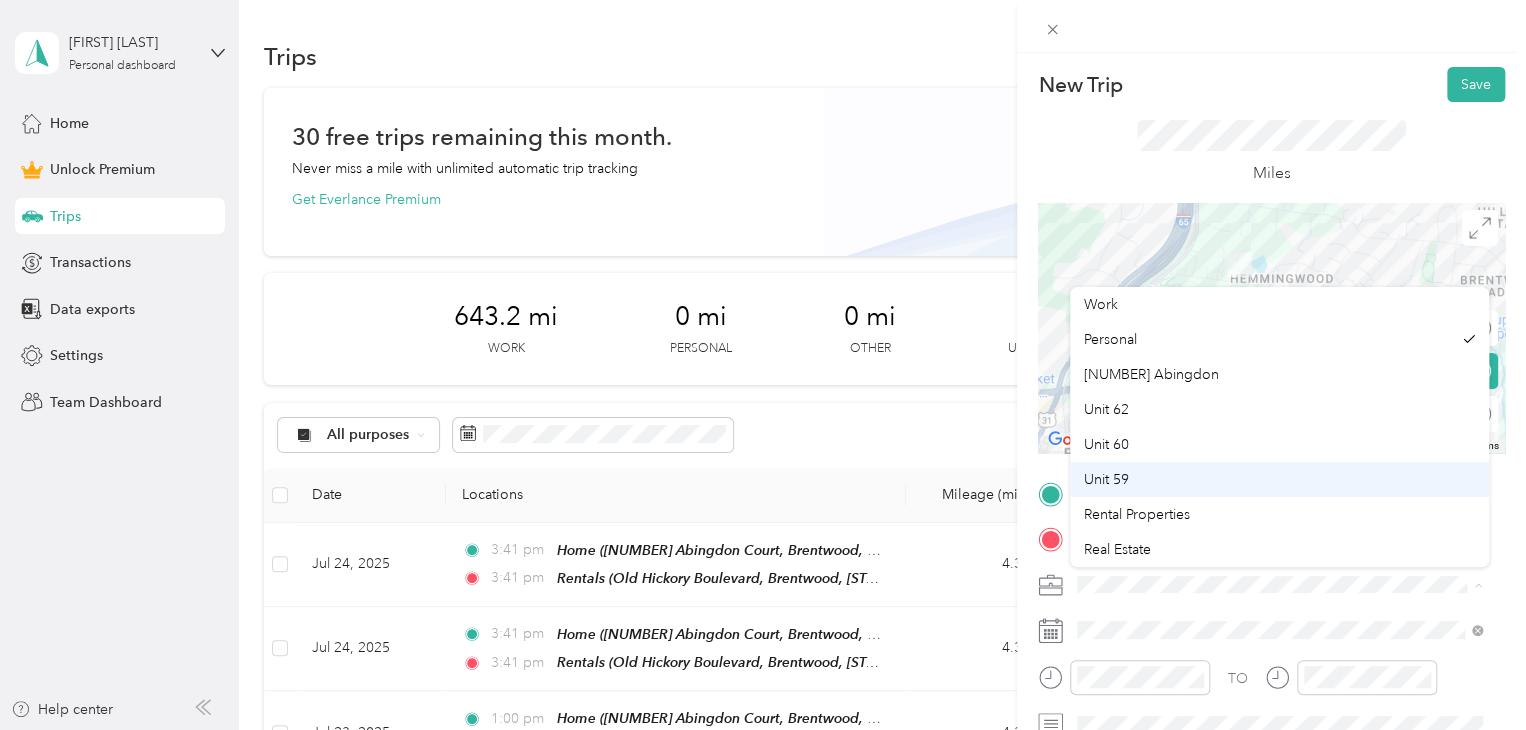 click on "Unit 59" at bounding box center (1106, 479) 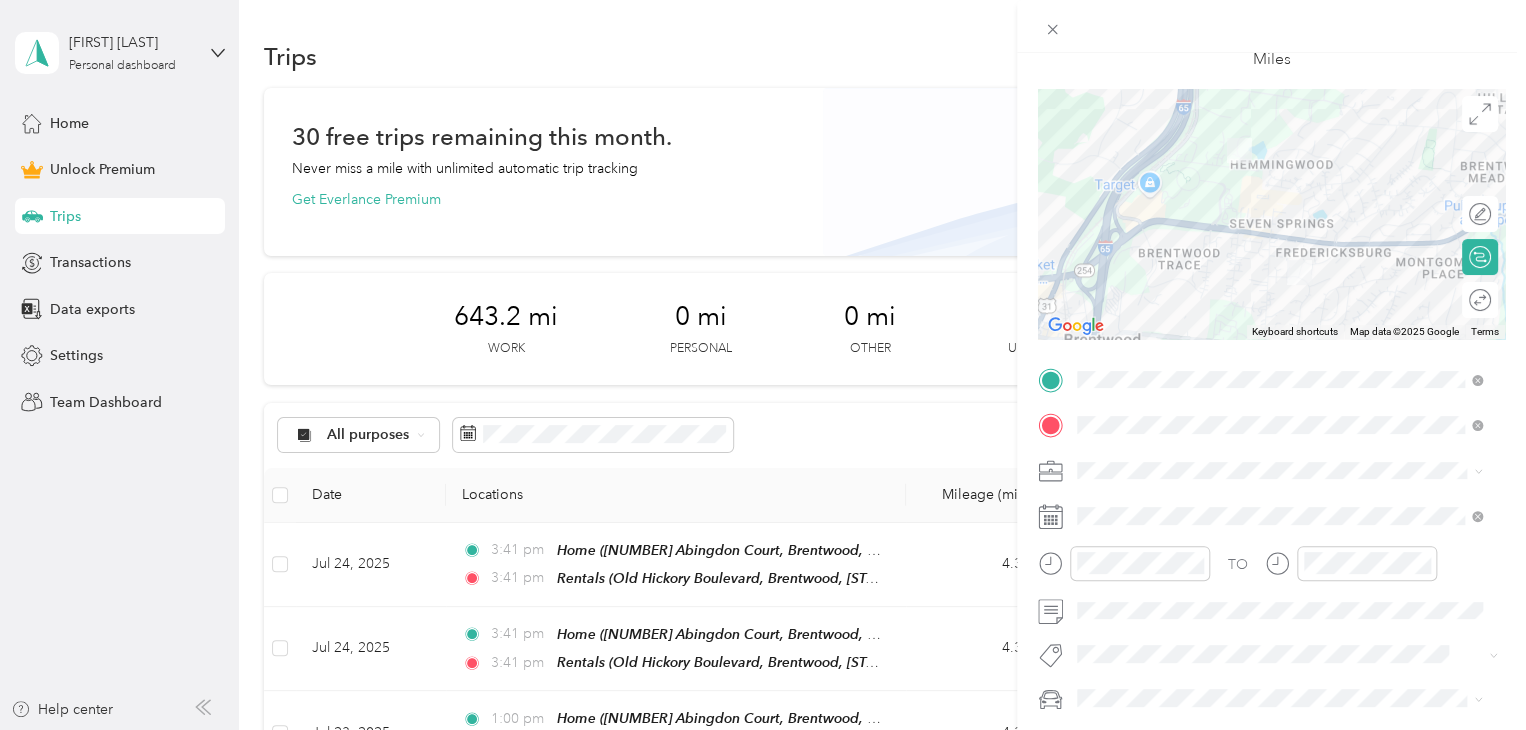 scroll, scrollTop: 144, scrollLeft: 0, axis: vertical 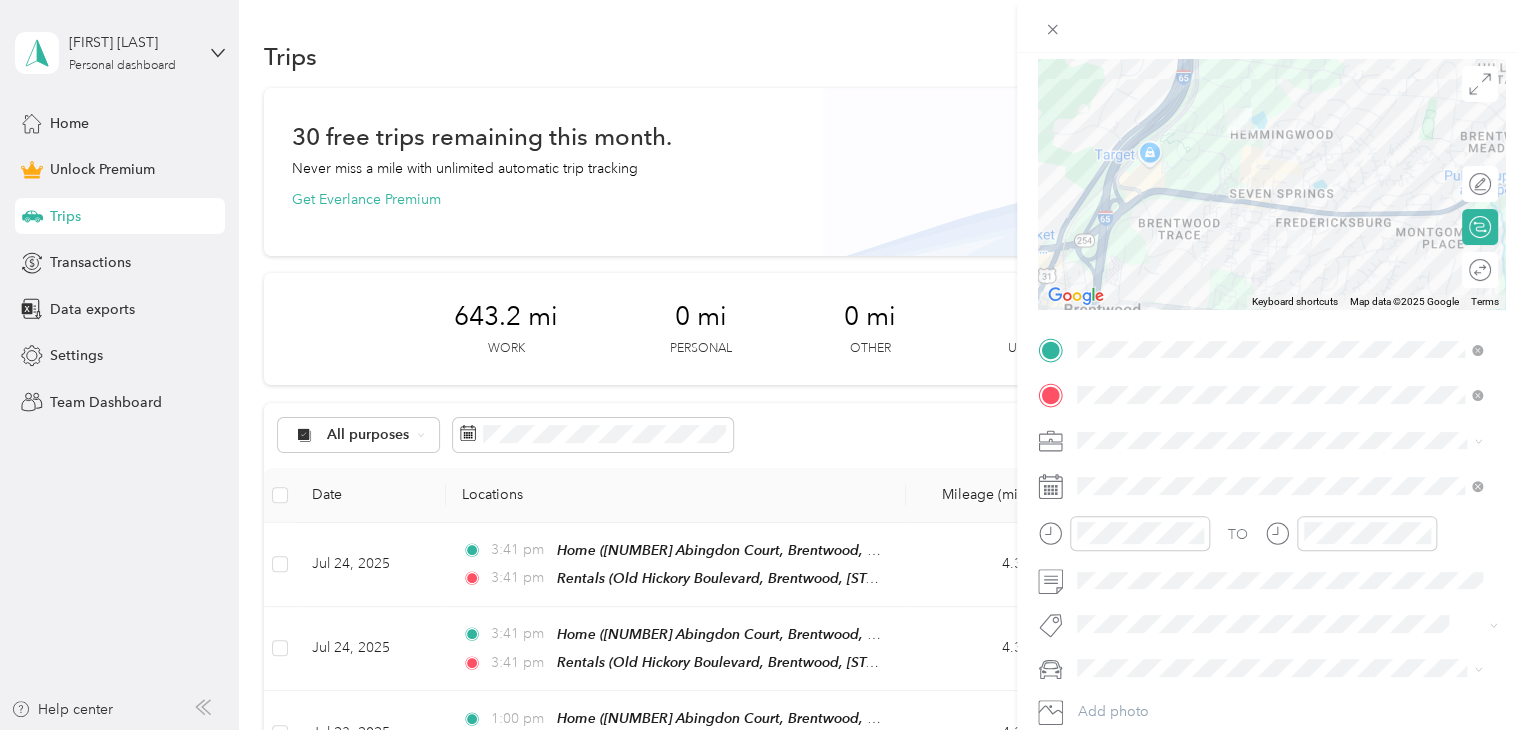 click 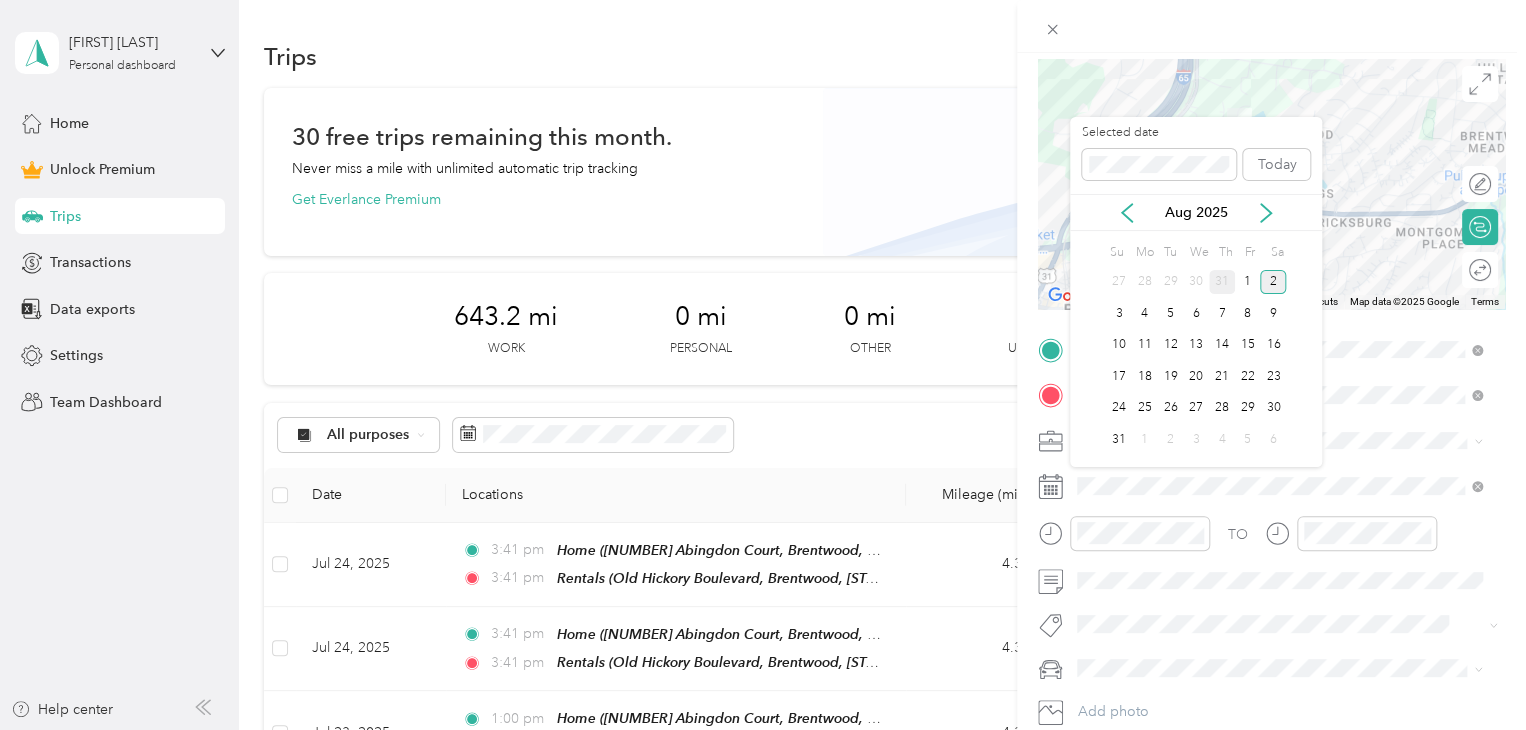 click on "31" at bounding box center [1222, 282] 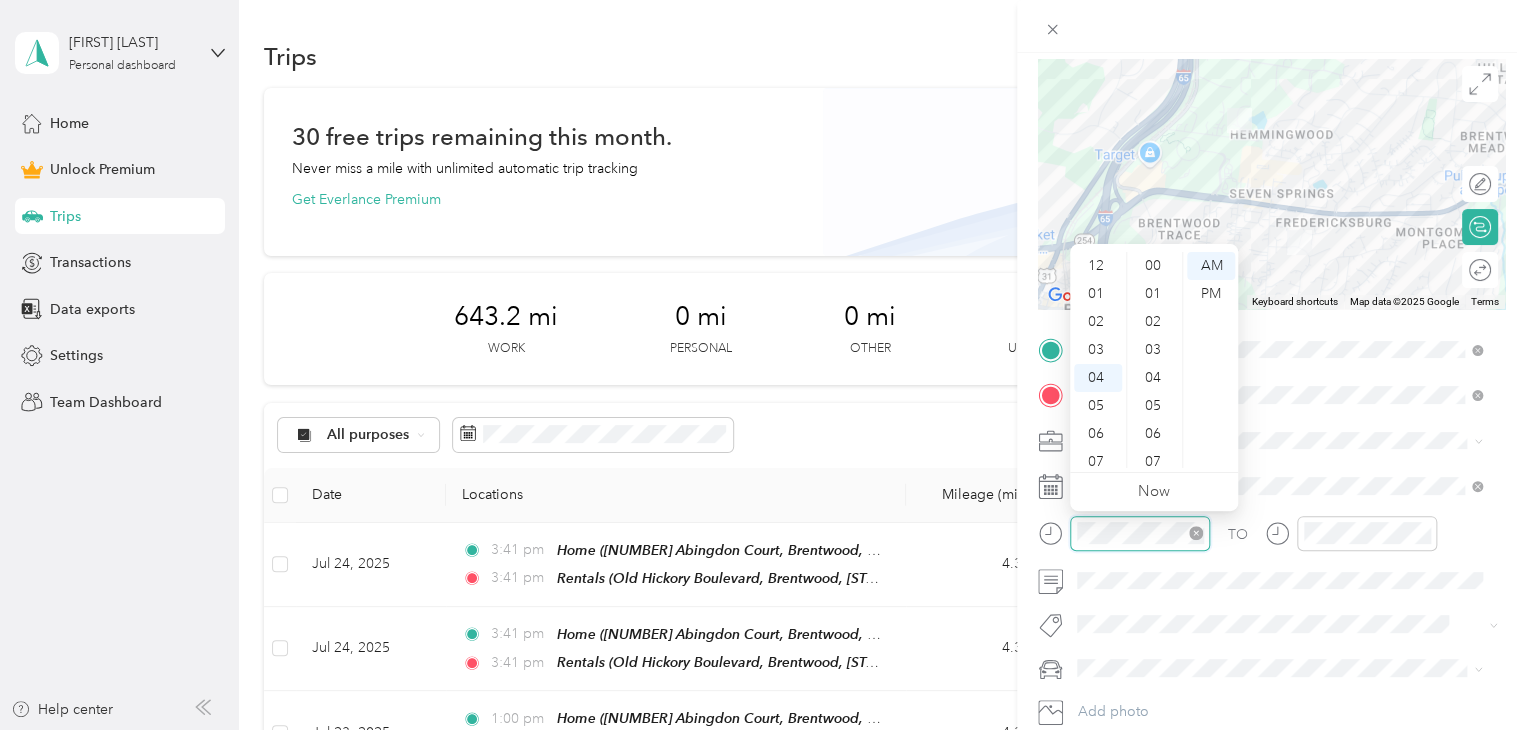 scroll, scrollTop: 112, scrollLeft: 0, axis: vertical 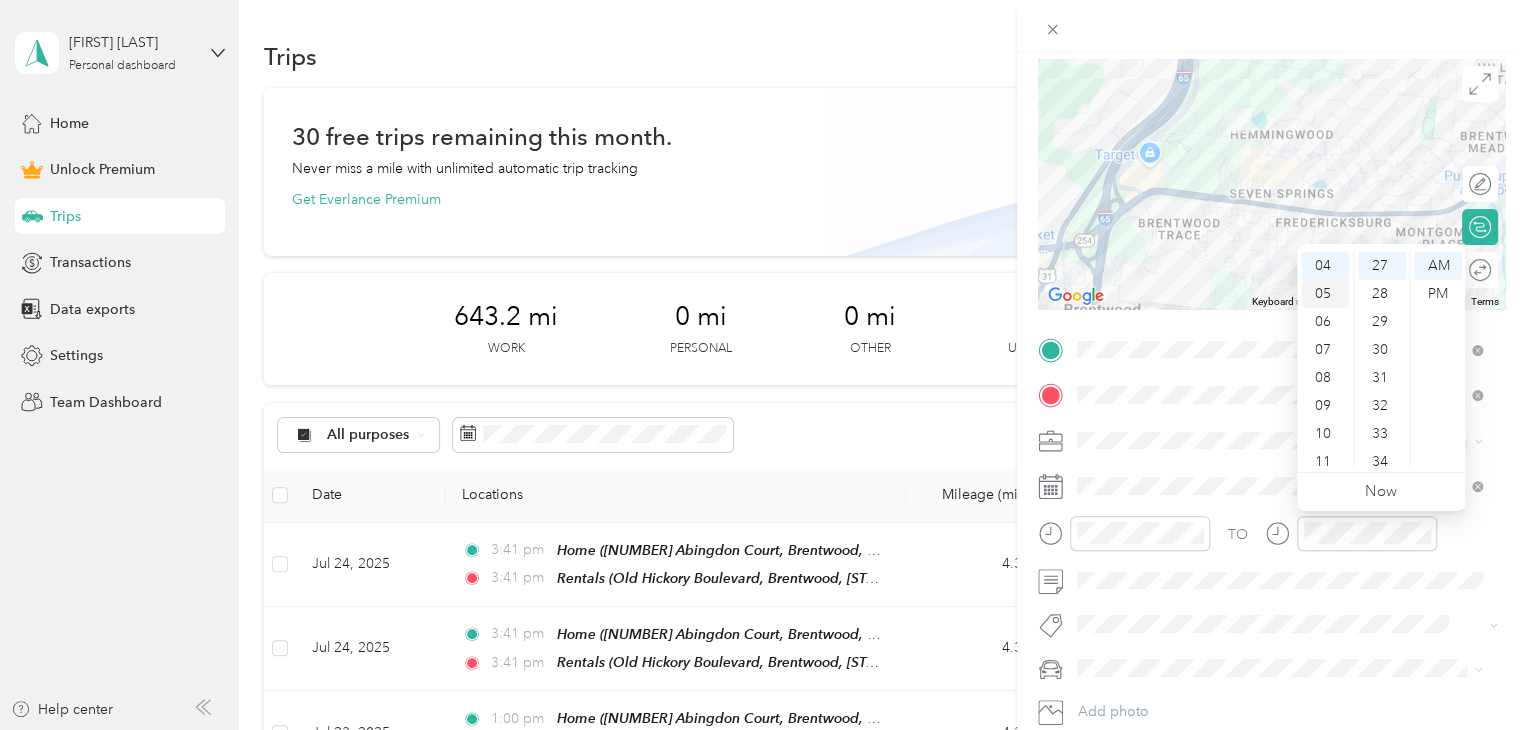 click on "05" at bounding box center [1325, 294] 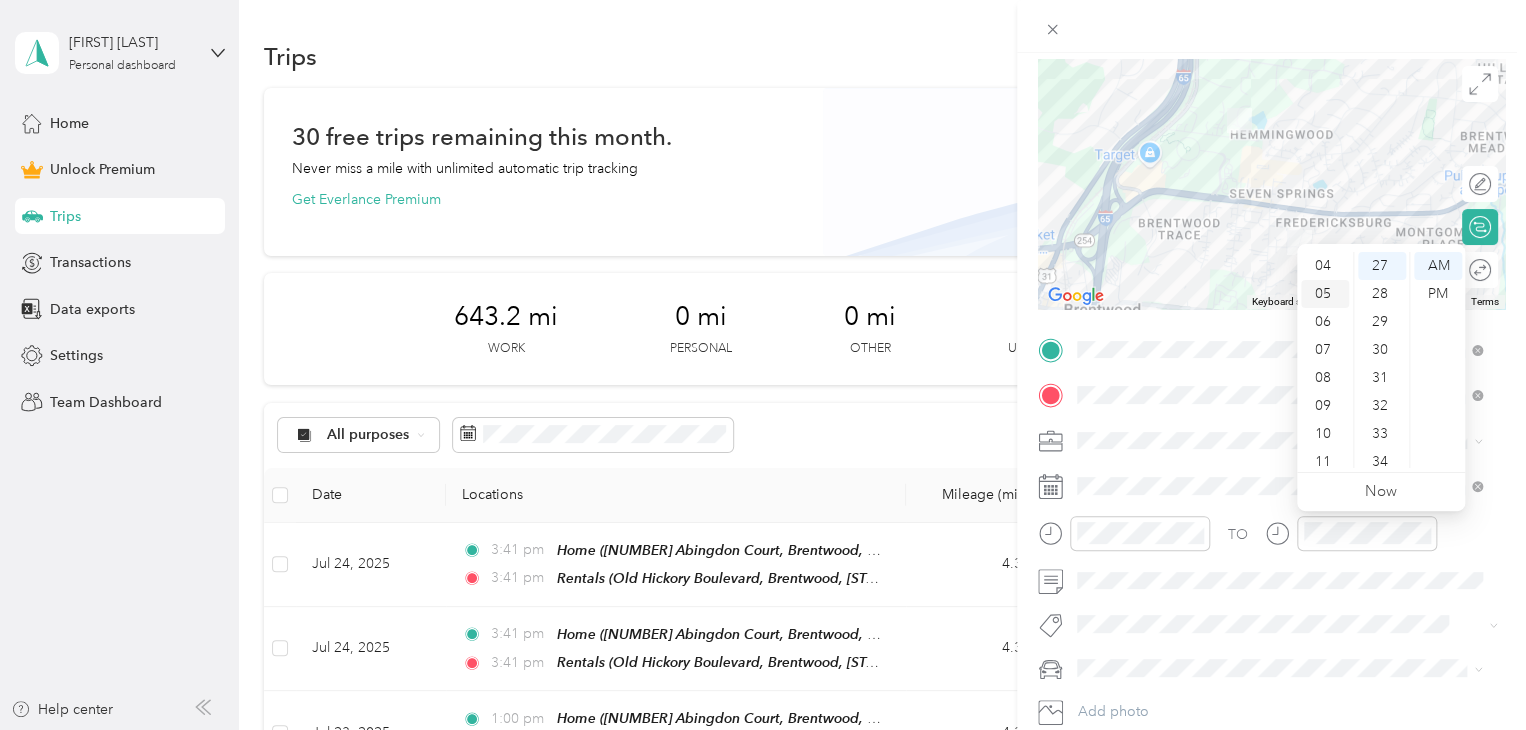 scroll, scrollTop: 120, scrollLeft: 0, axis: vertical 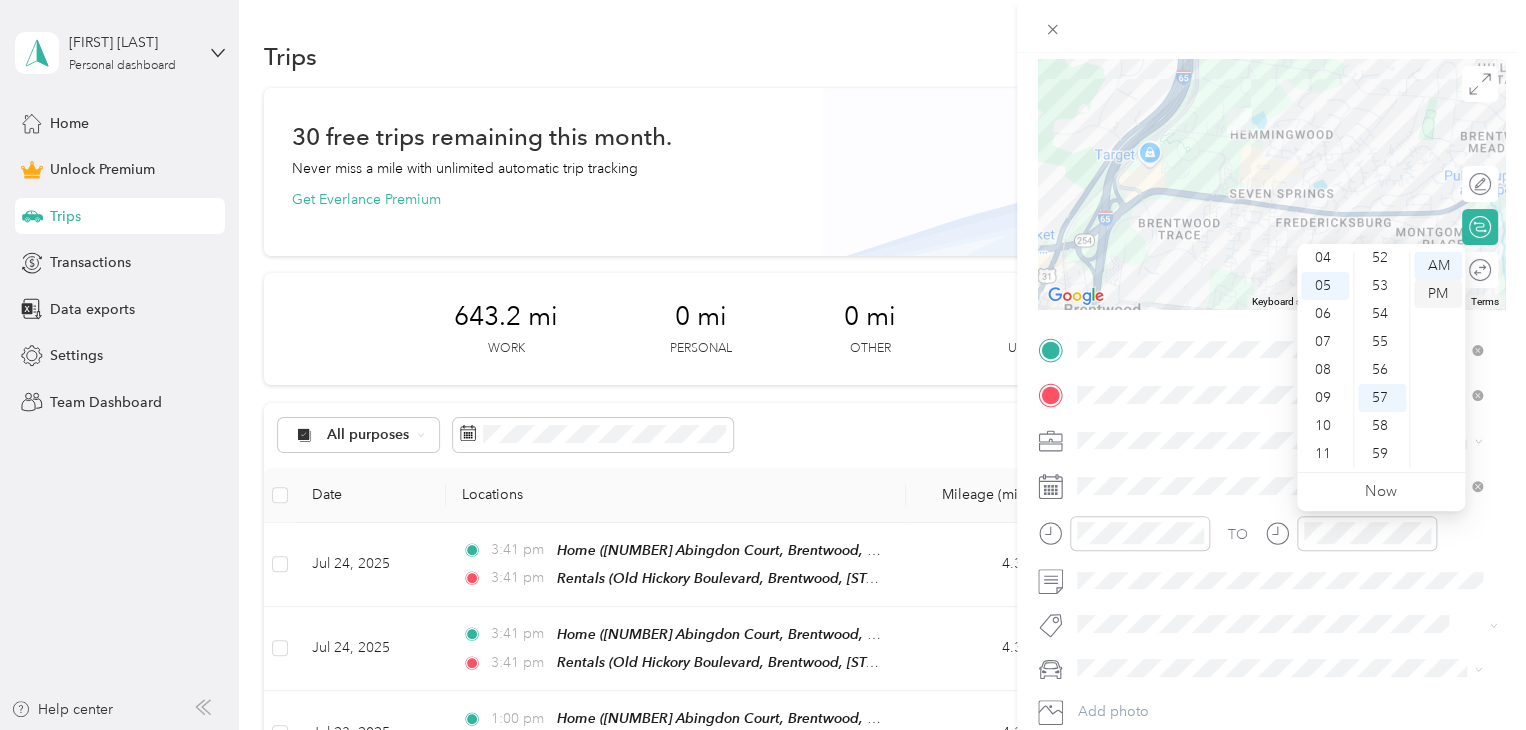 click on "PM" at bounding box center [1438, 294] 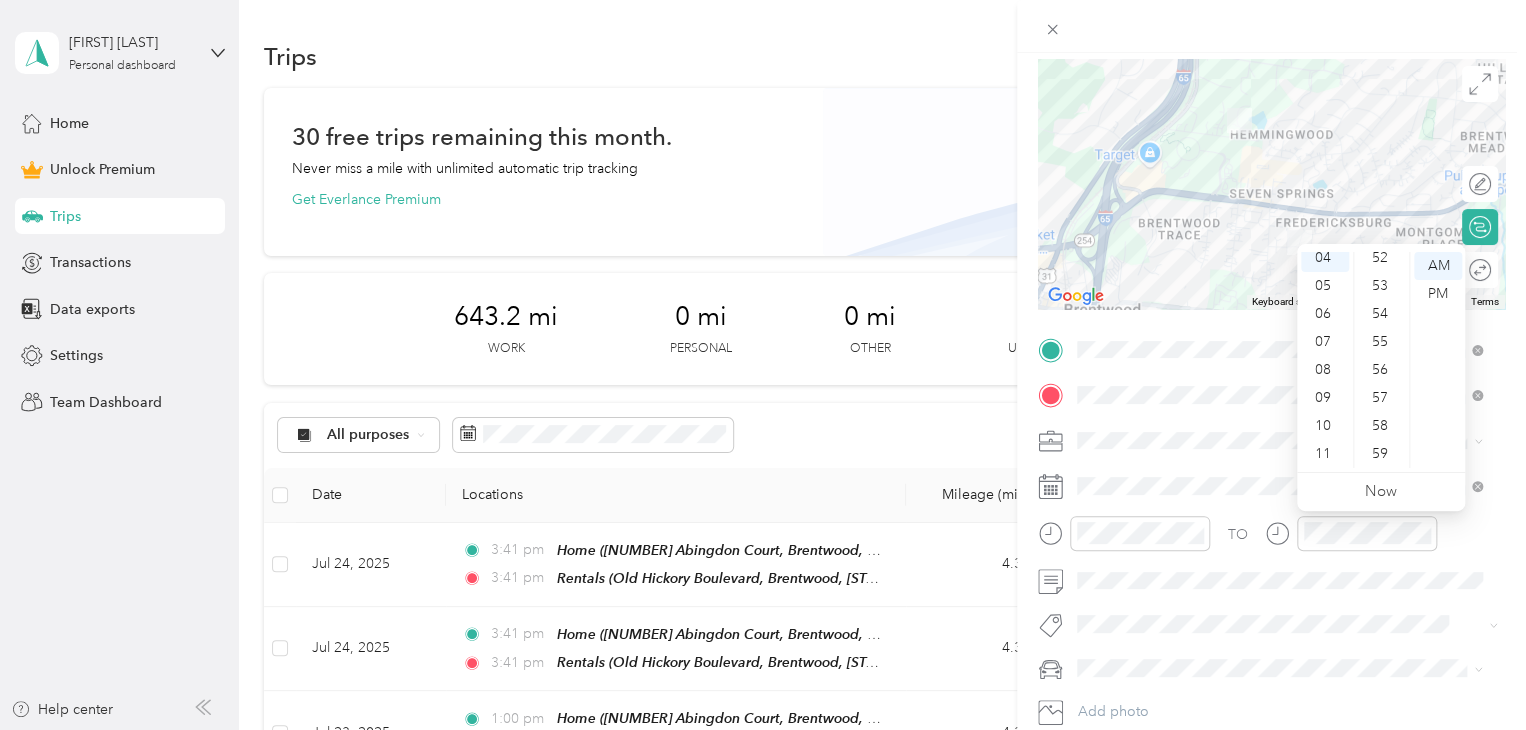 scroll, scrollTop: 112, scrollLeft: 0, axis: vertical 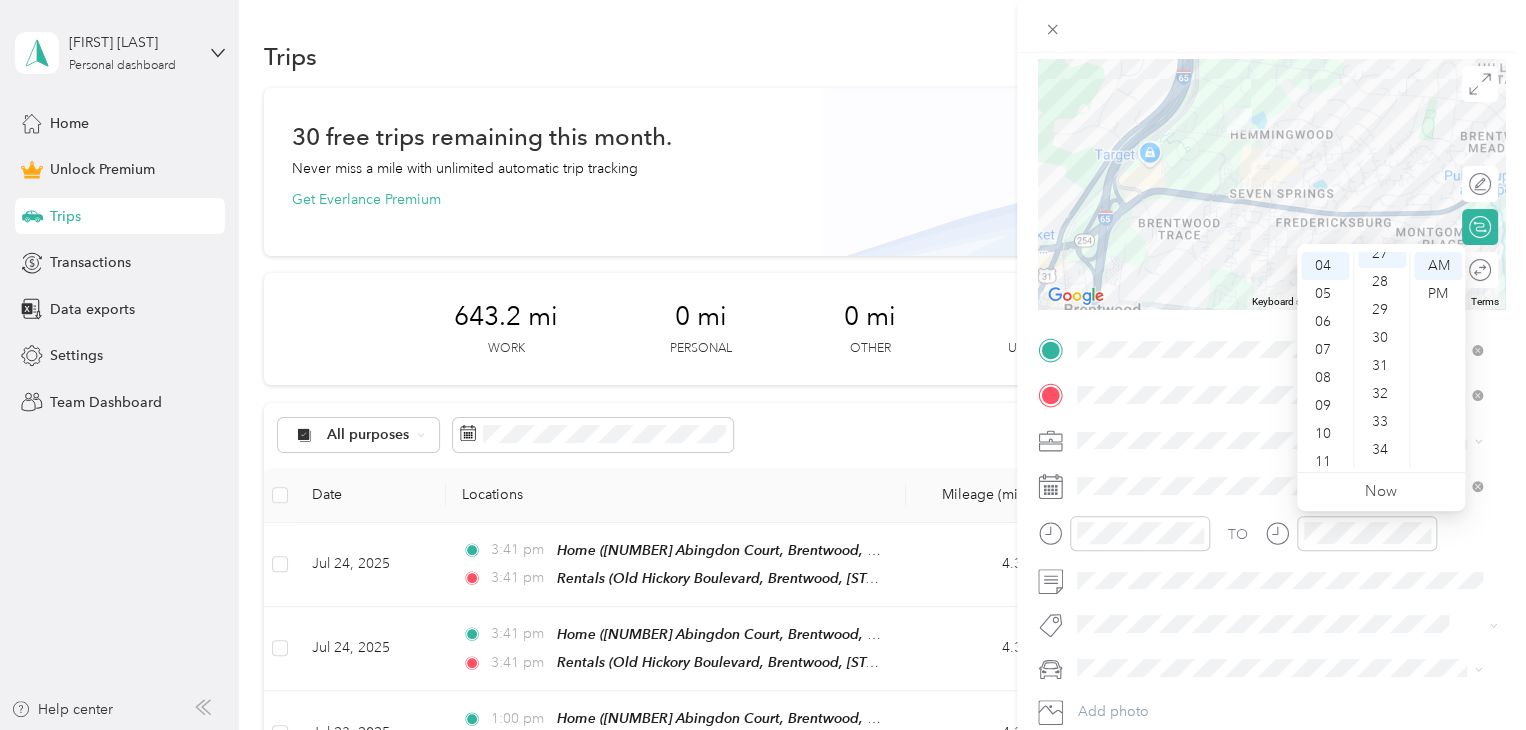 click on "TO Add photo" at bounding box center [1271, 553] 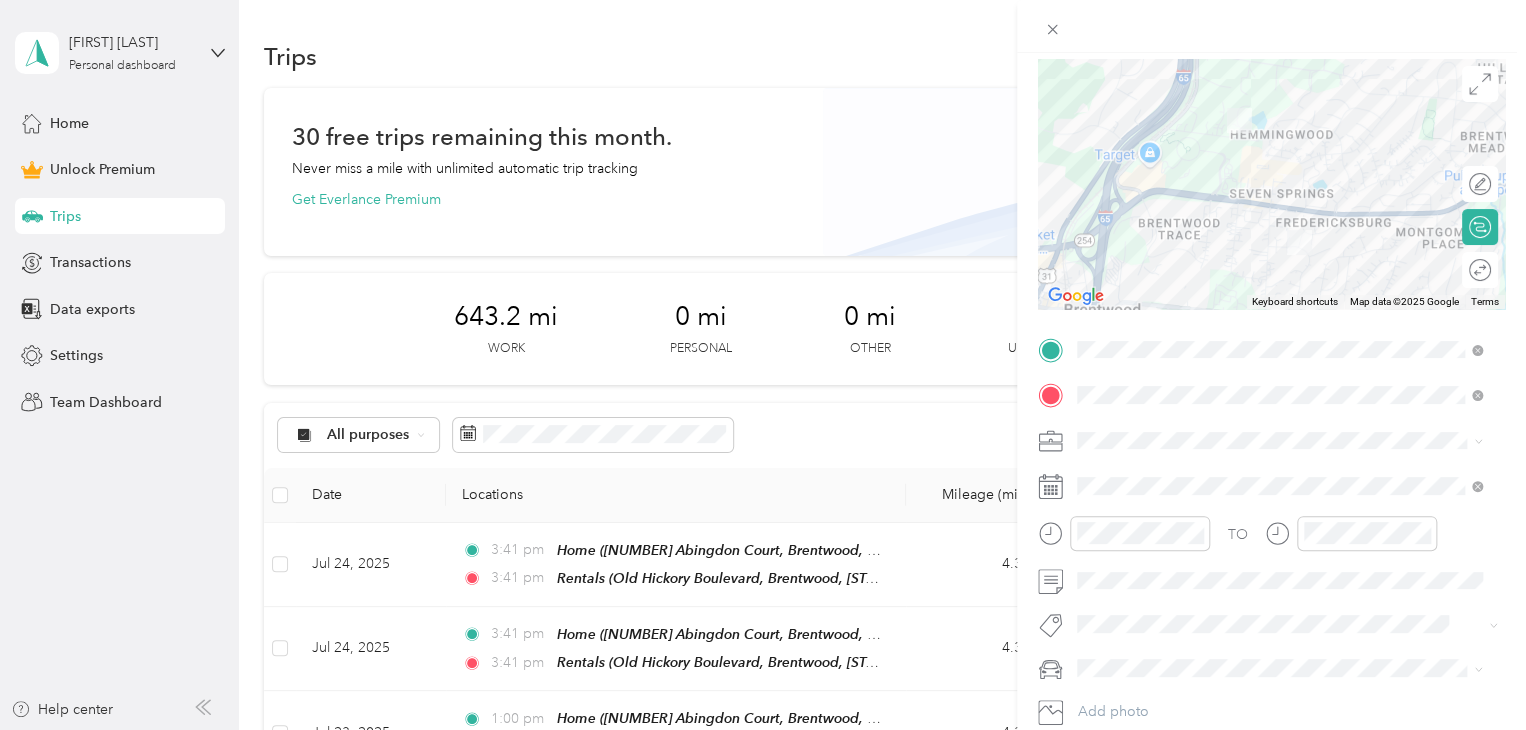 scroll, scrollTop: 0, scrollLeft: 0, axis: both 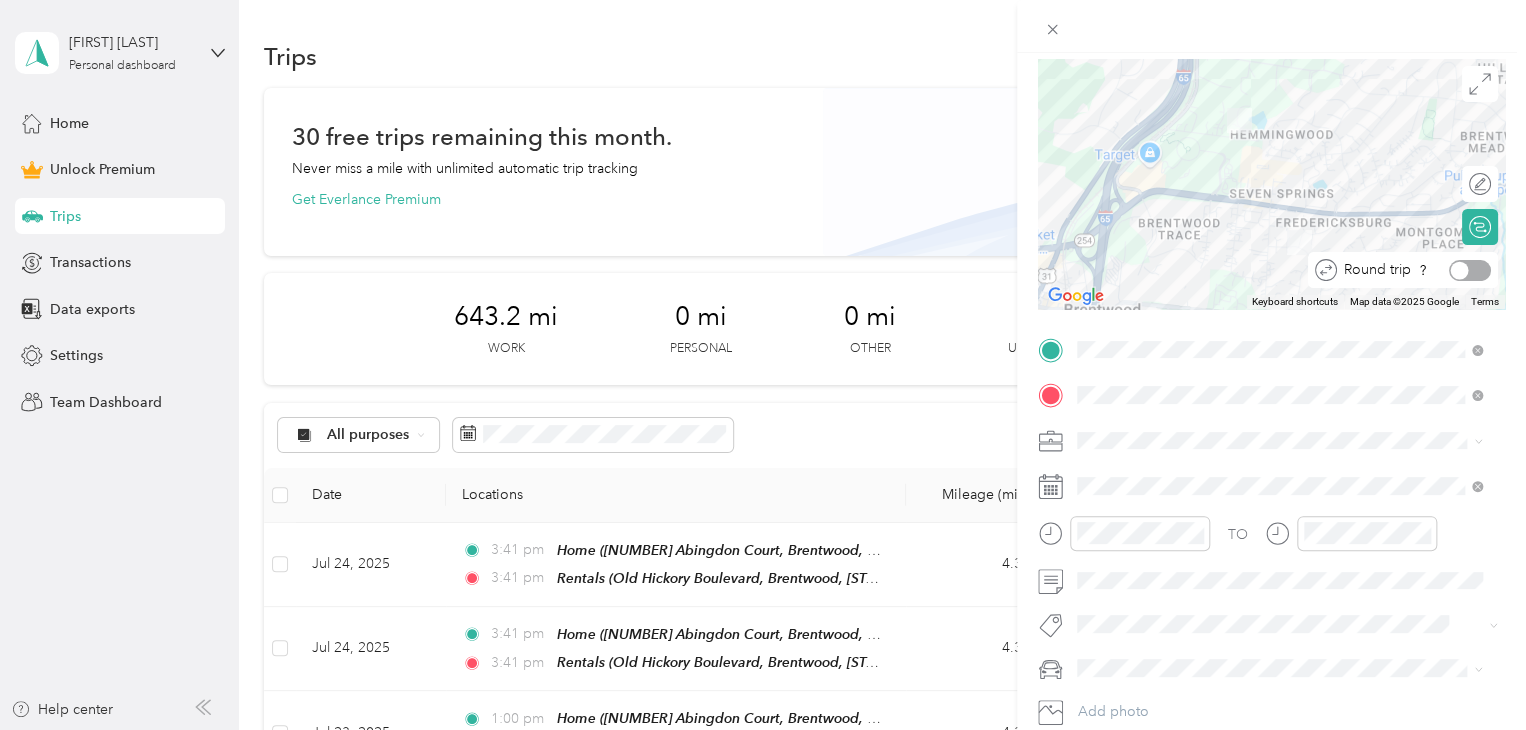 click at bounding box center (1470, 270) 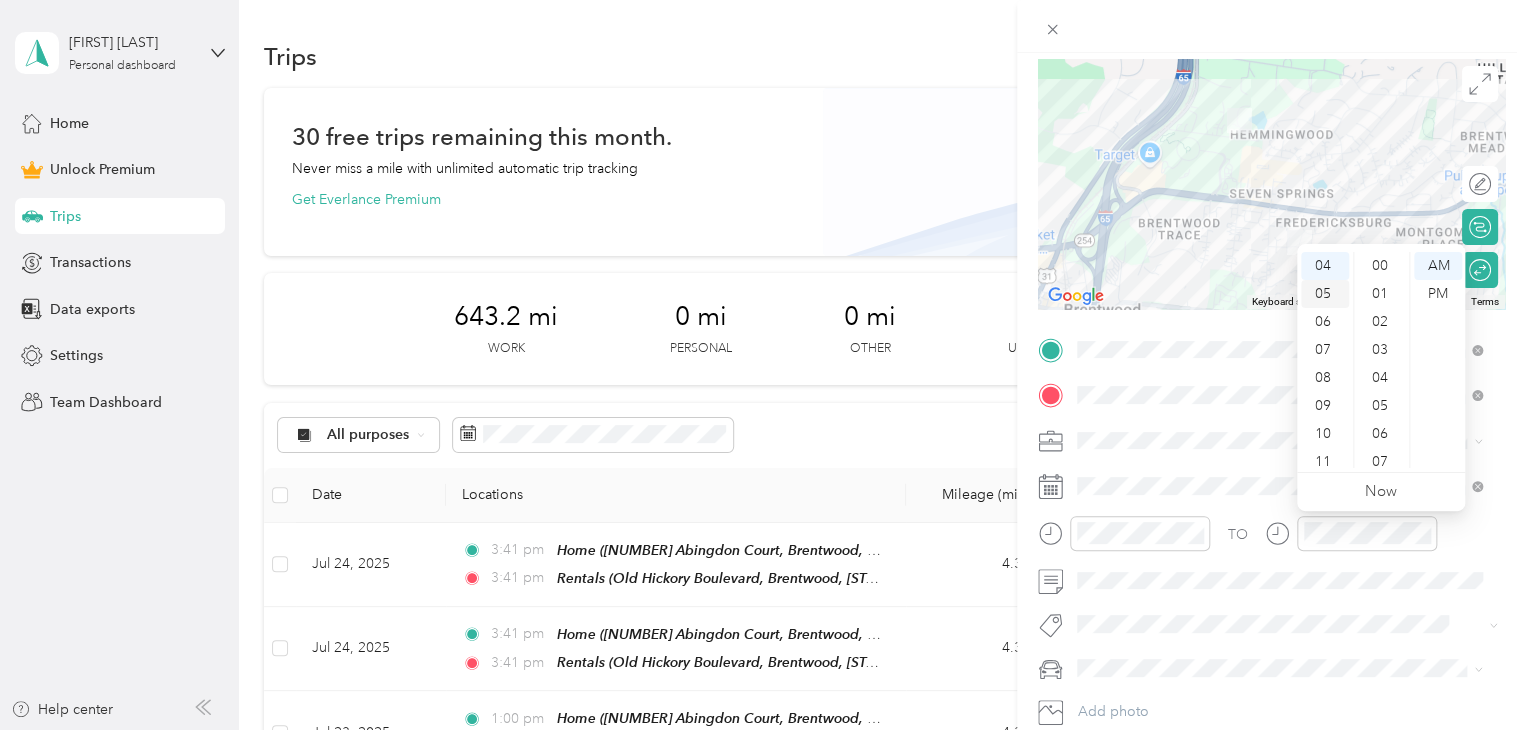 click on "05" at bounding box center [1325, 294] 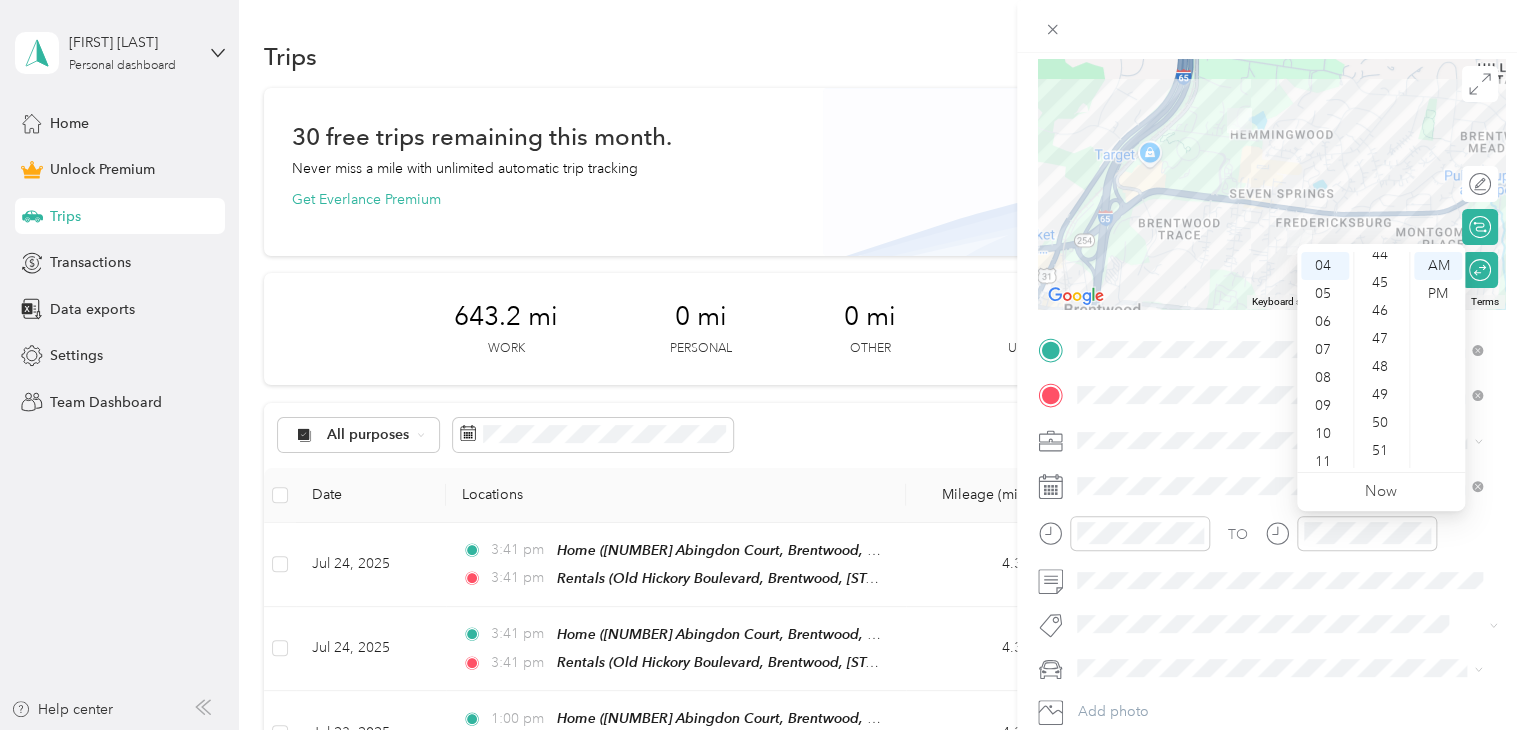 scroll, scrollTop: 1263, scrollLeft: 0, axis: vertical 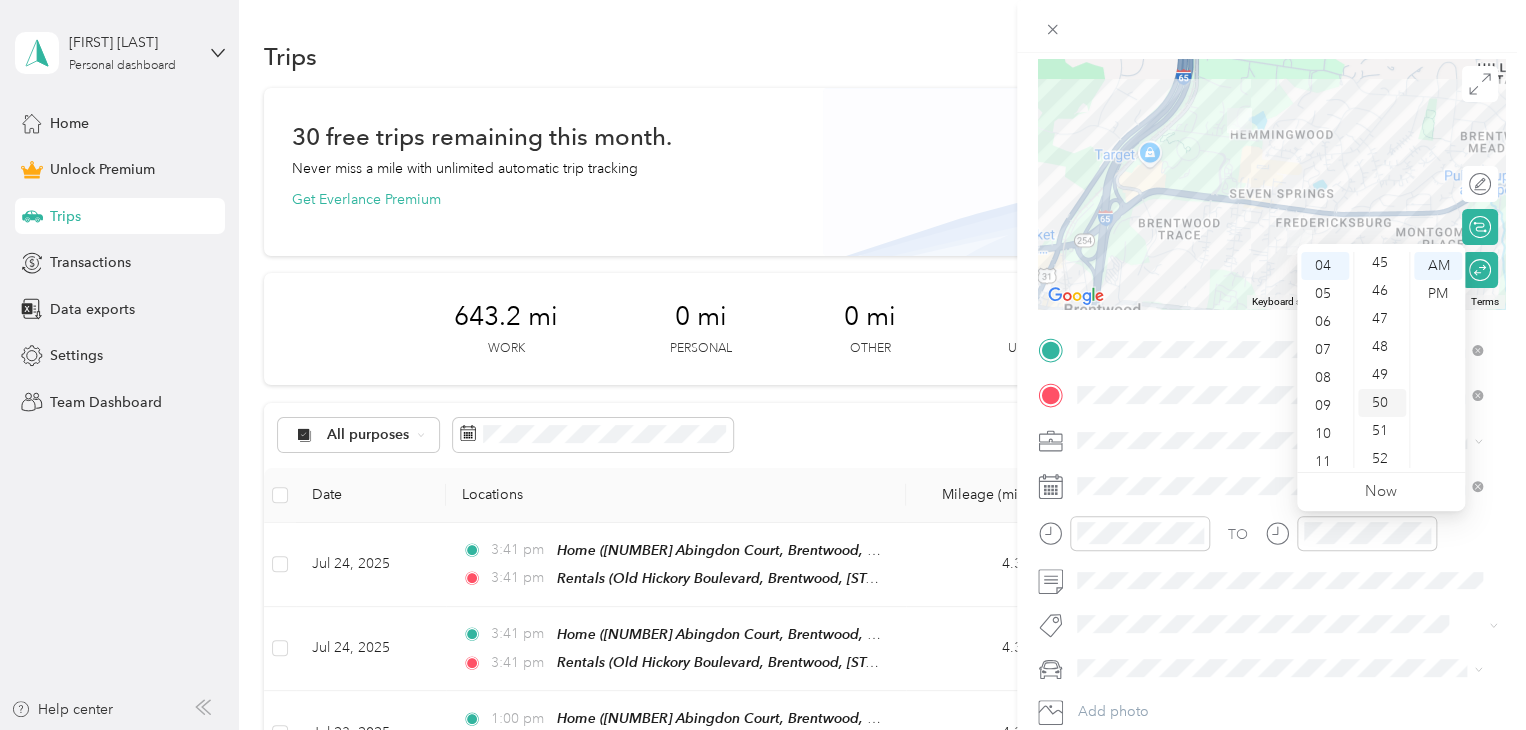 click on "50" at bounding box center [1382, 403] 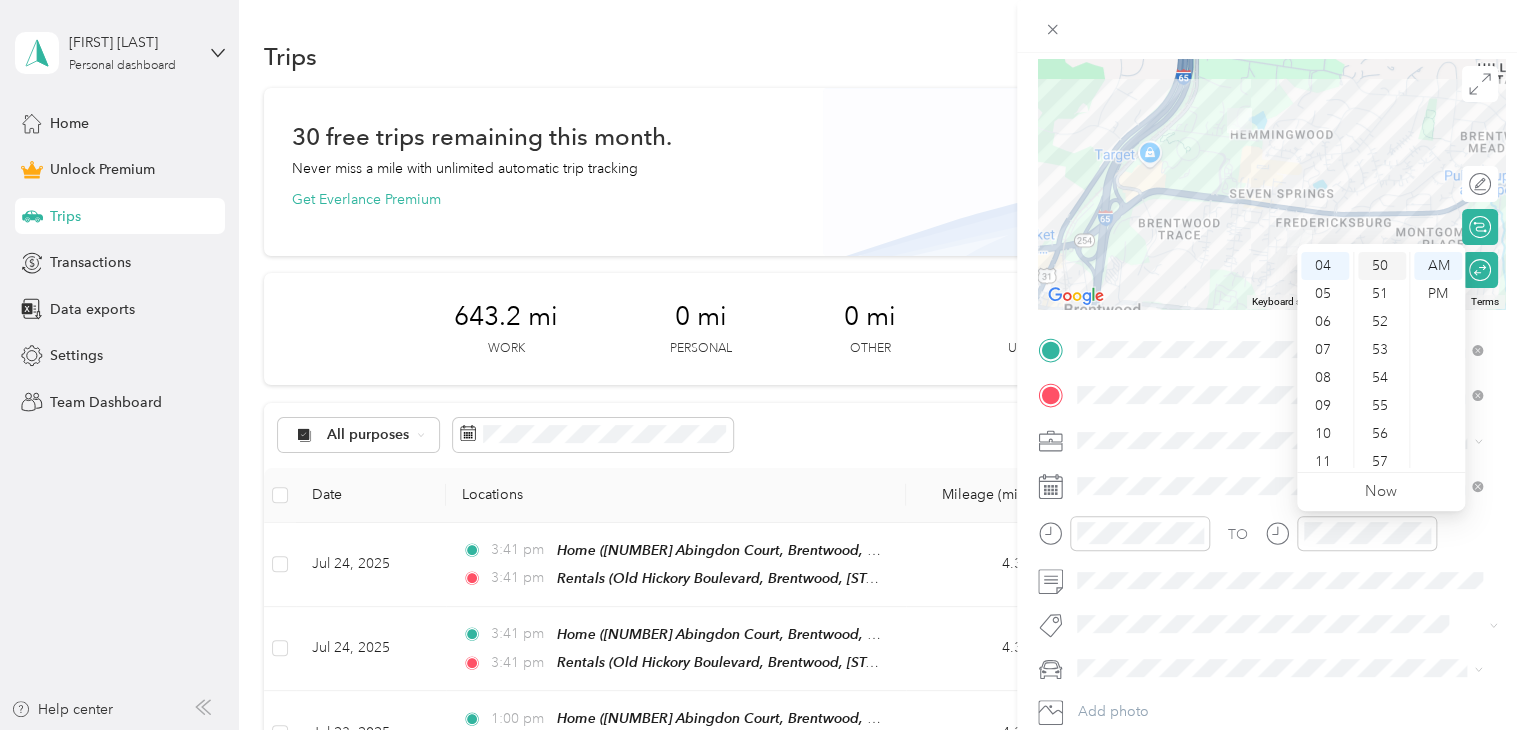 scroll, scrollTop: 1400, scrollLeft: 0, axis: vertical 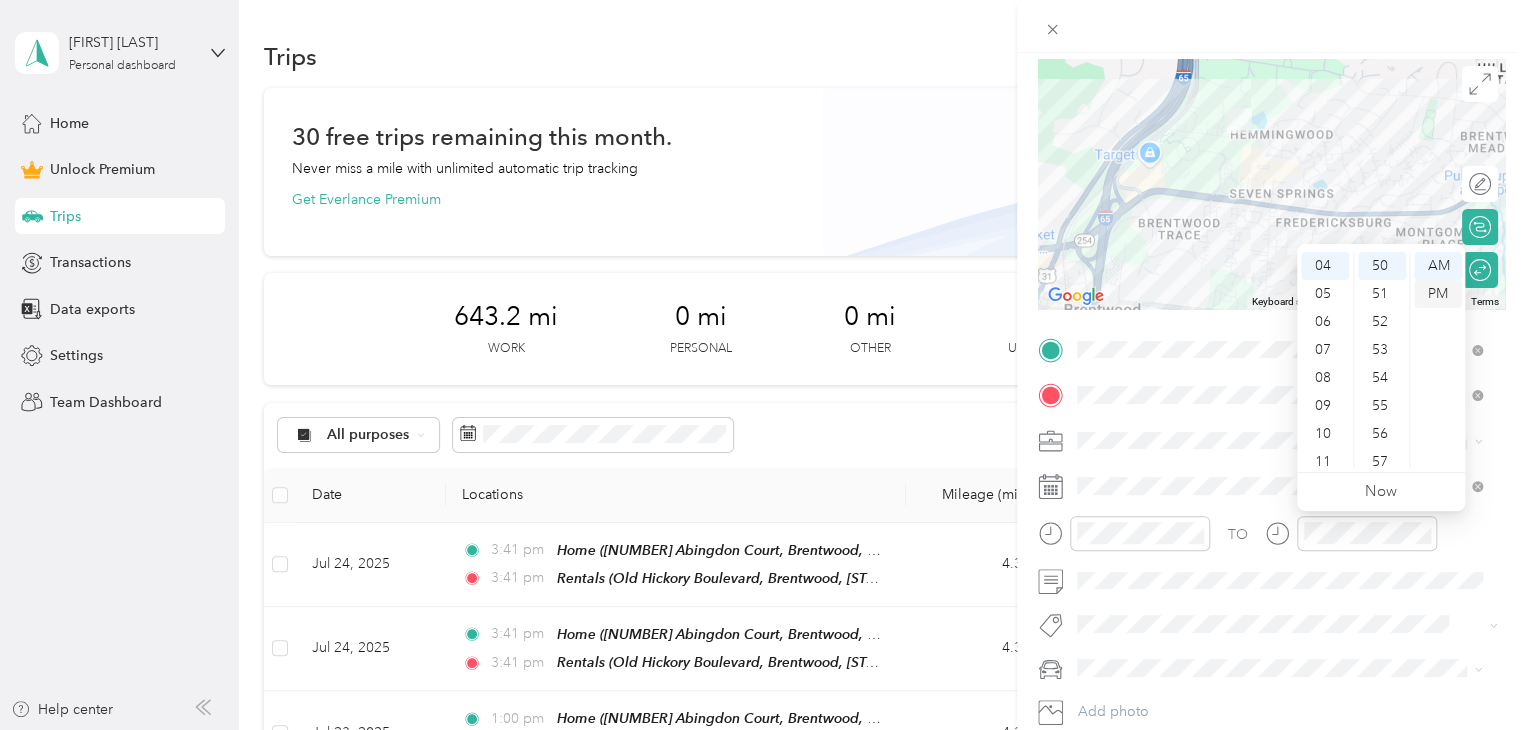 click on "PM" at bounding box center [1438, 294] 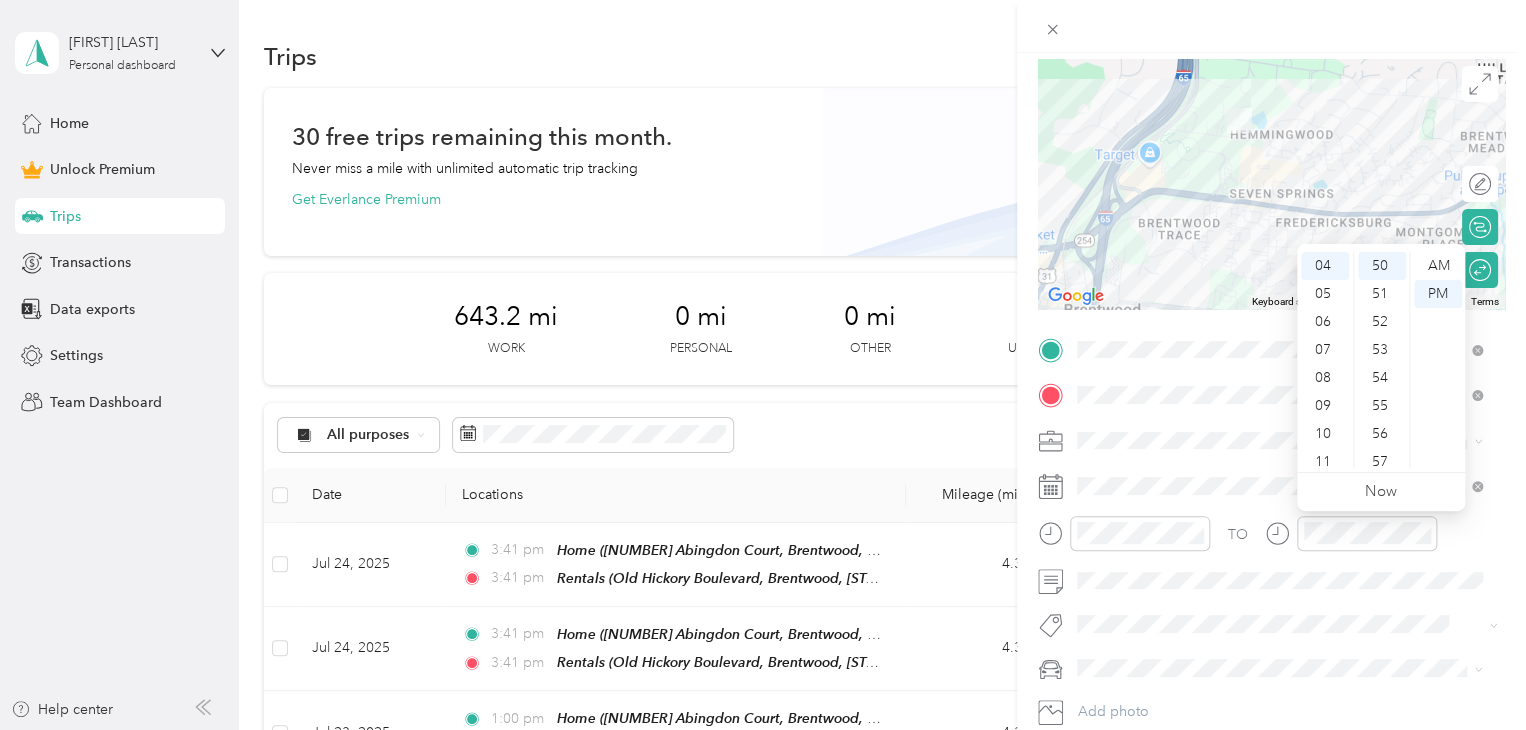 click on "TO Add photo" at bounding box center (1271, 553) 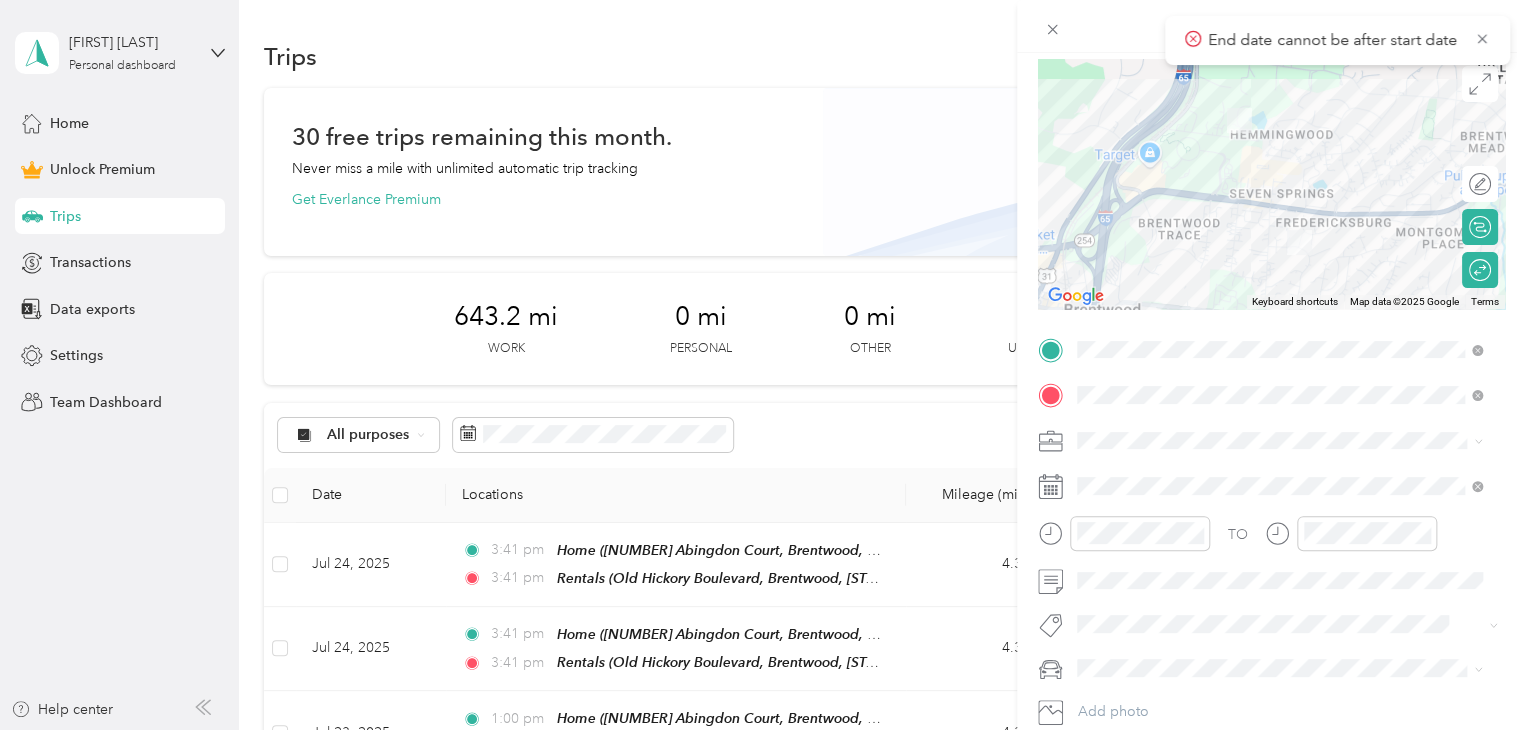 click at bounding box center (1271, 184) 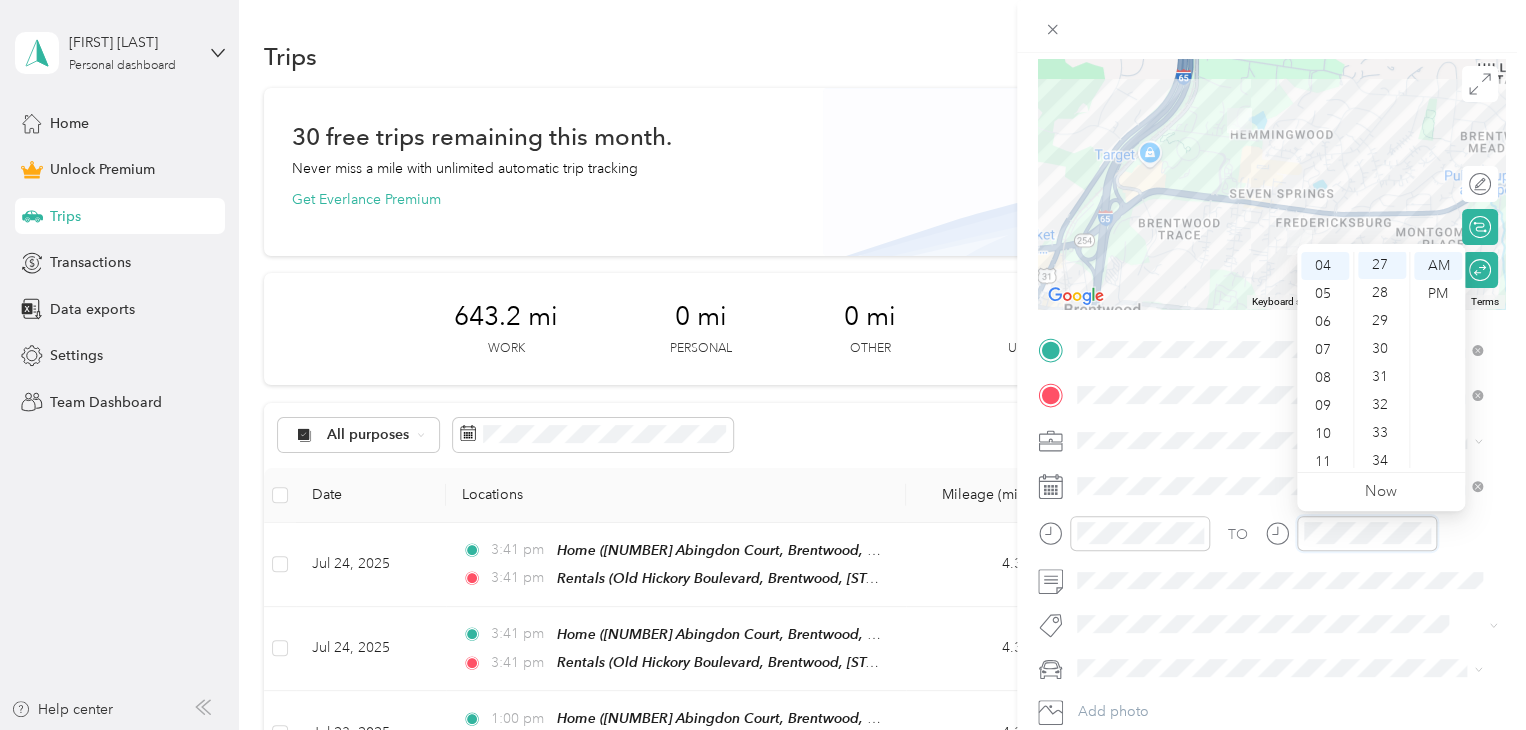 scroll, scrollTop: 756, scrollLeft: 0, axis: vertical 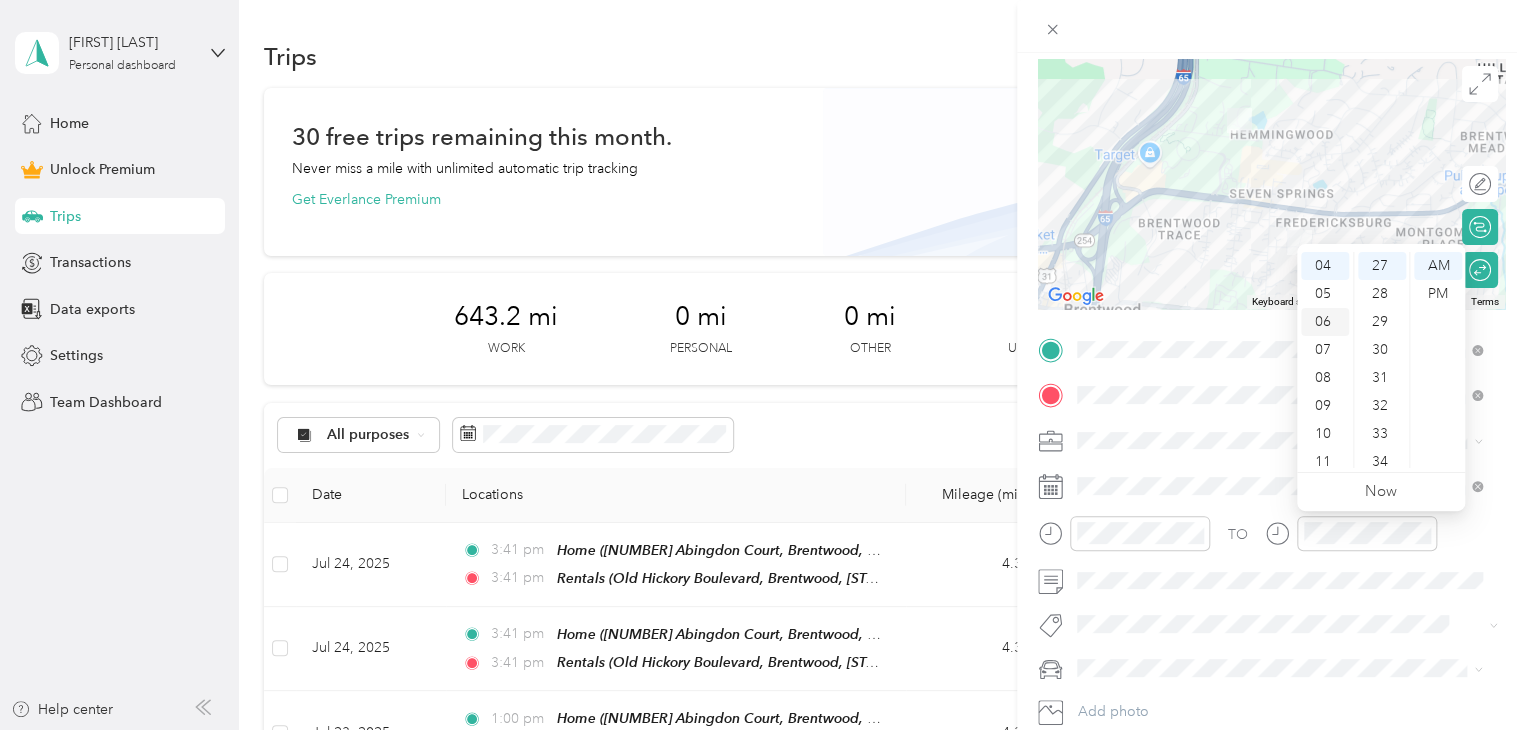click on "06" at bounding box center [1325, 322] 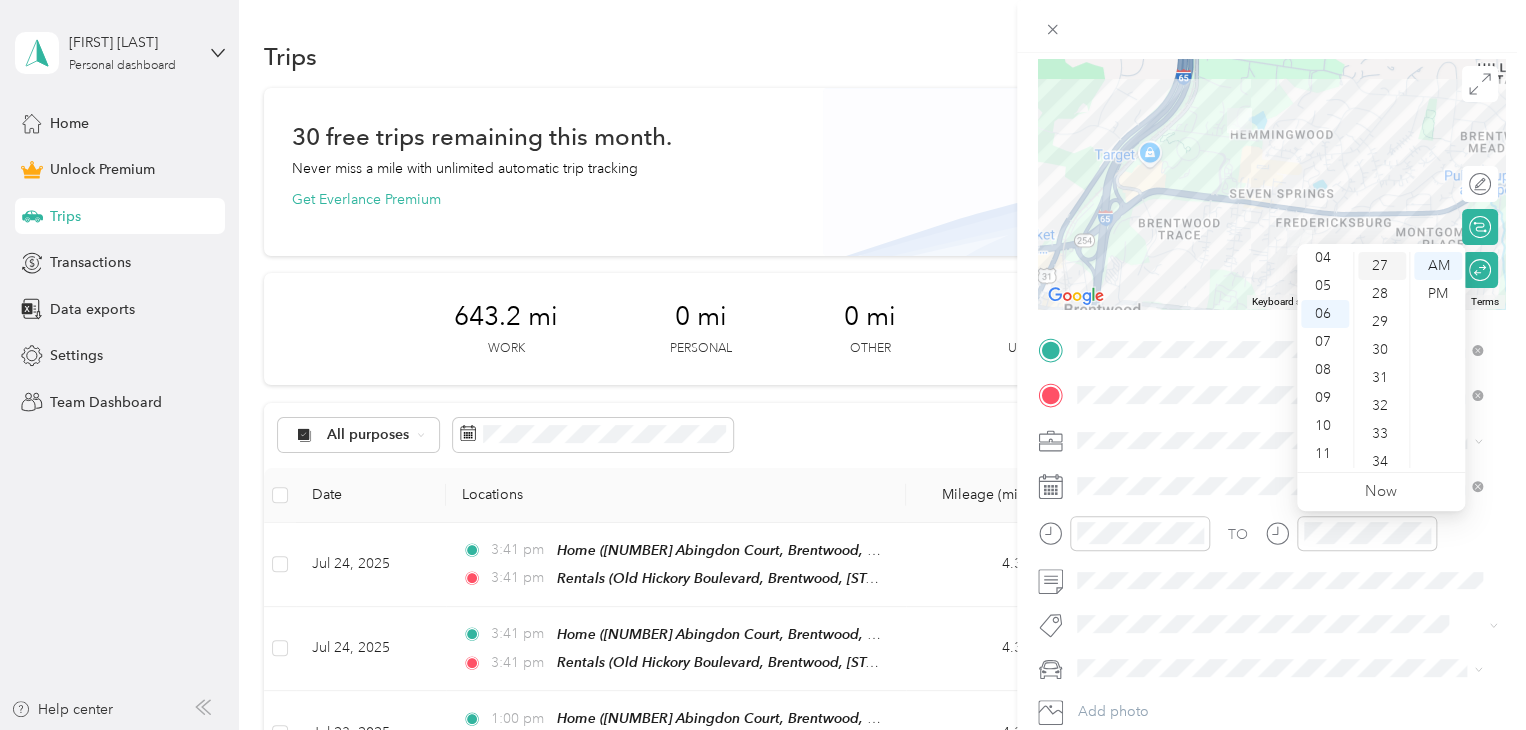 click on "27" at bounding box center (1382, 266) 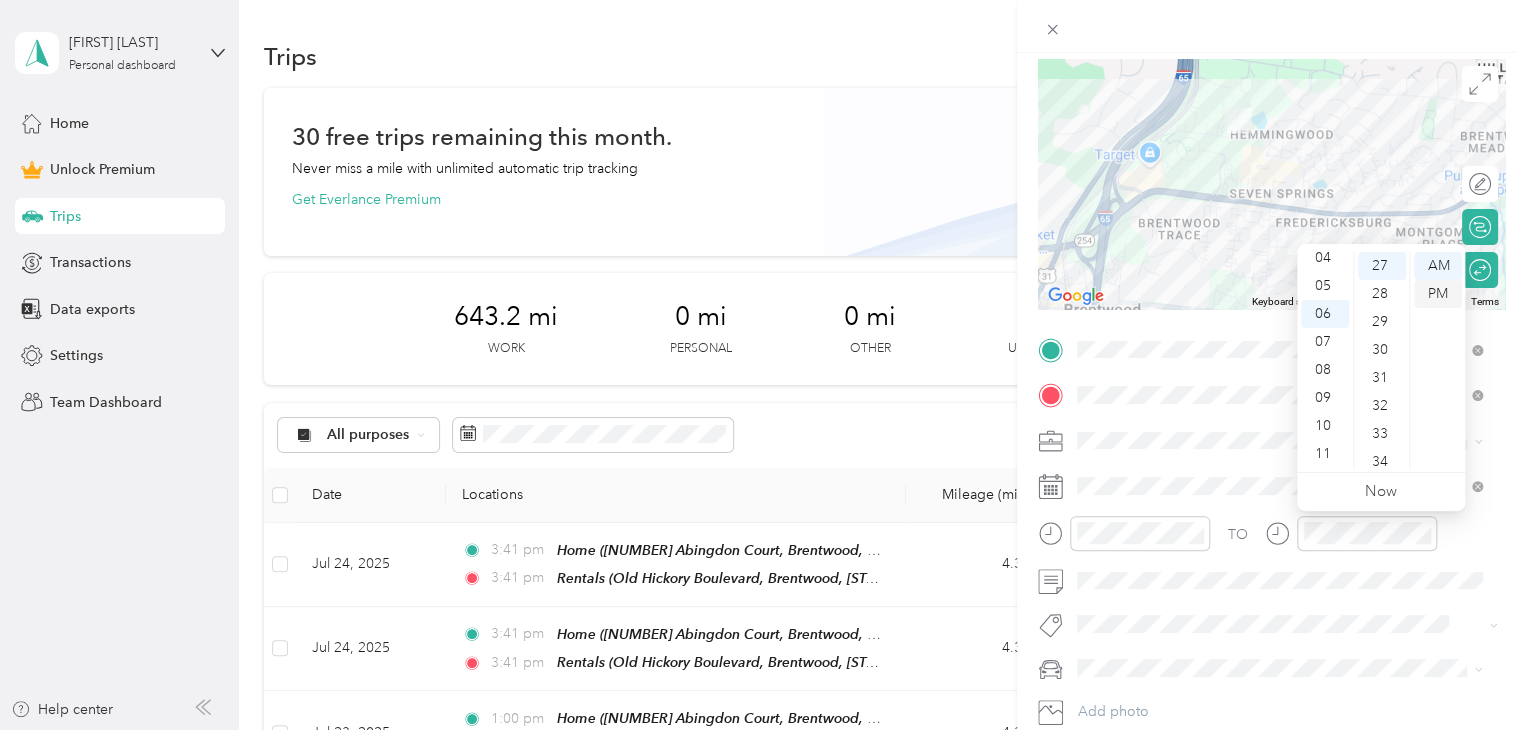 click on "PM" at bounding box center (1438, 294) 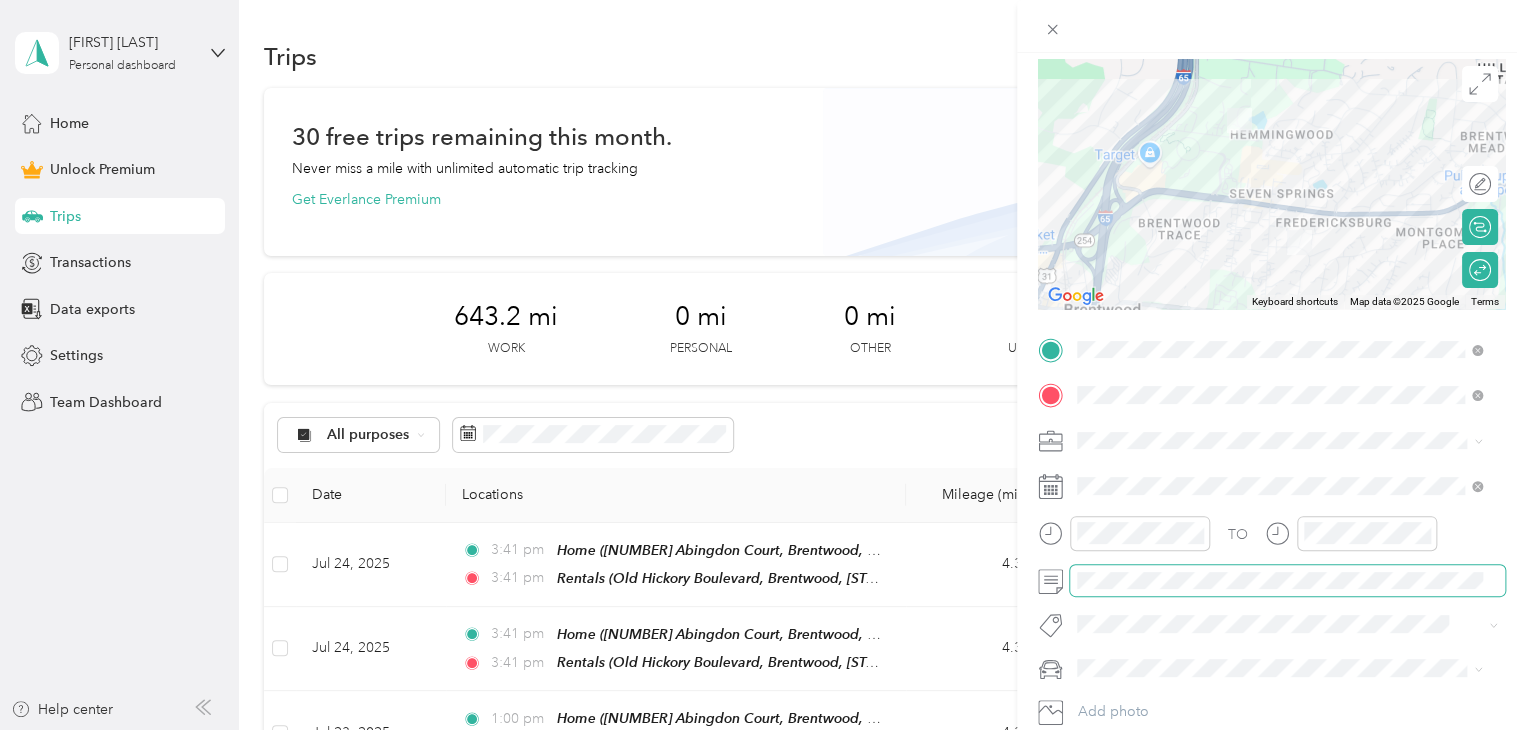 click at bounding box center (1287, 581) 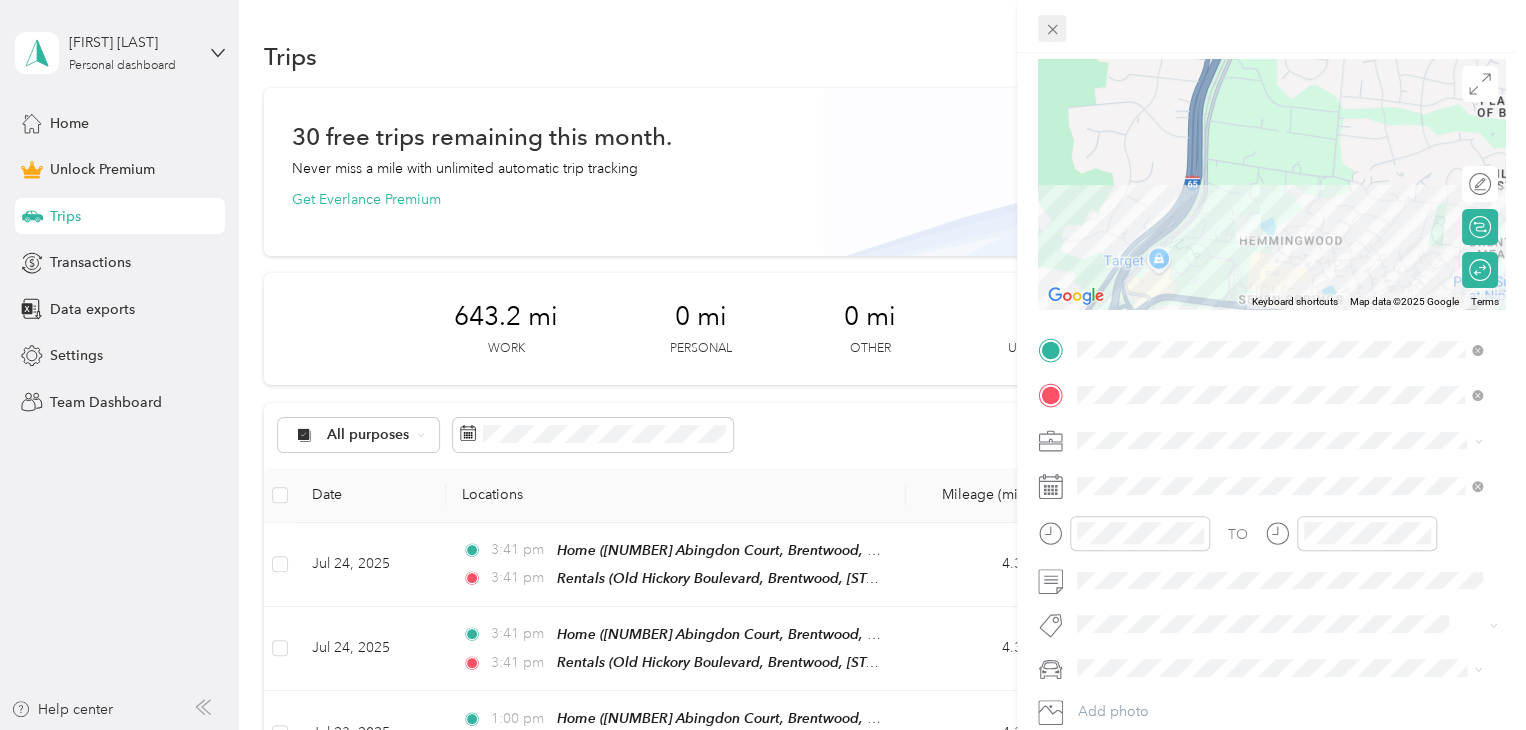 click 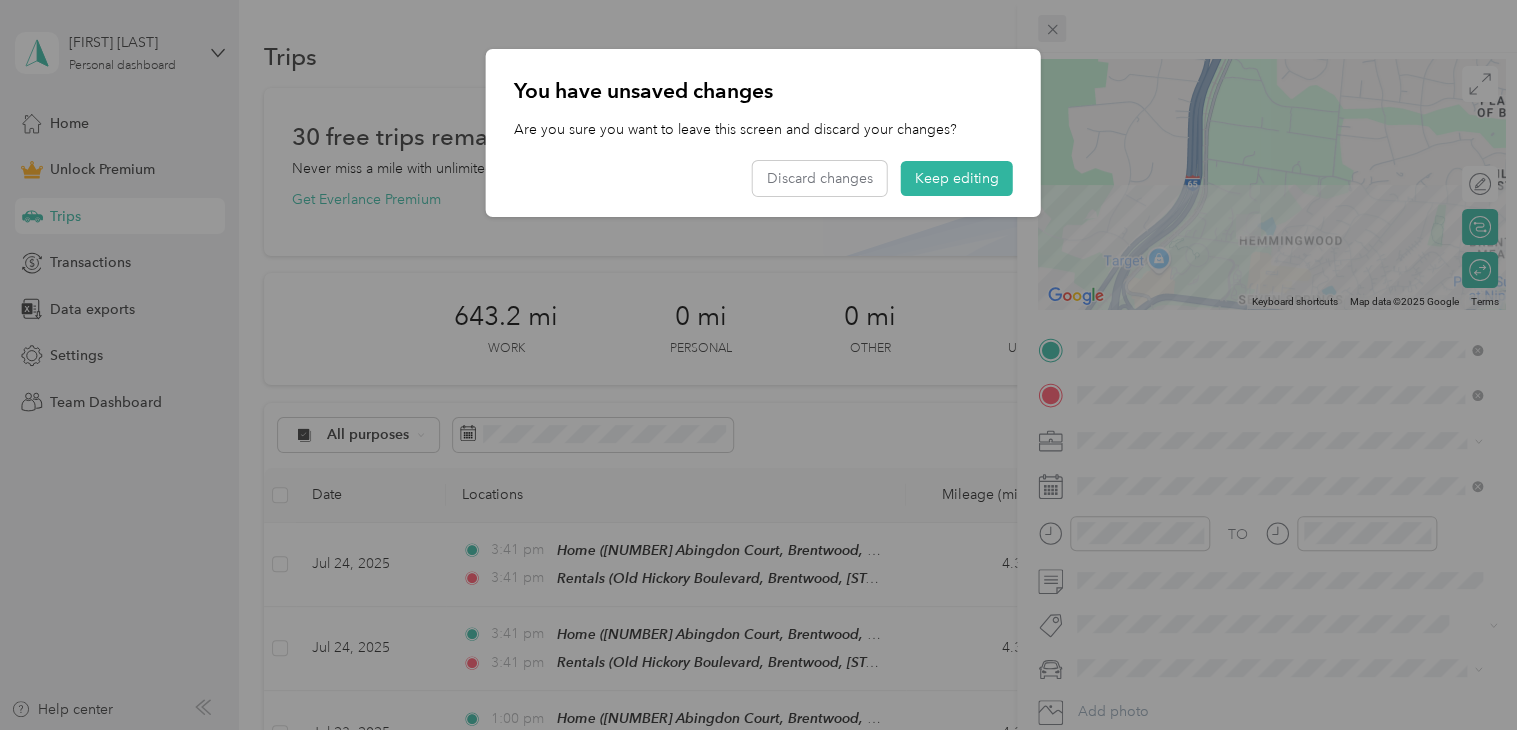 click at bounding box center (763, 365) 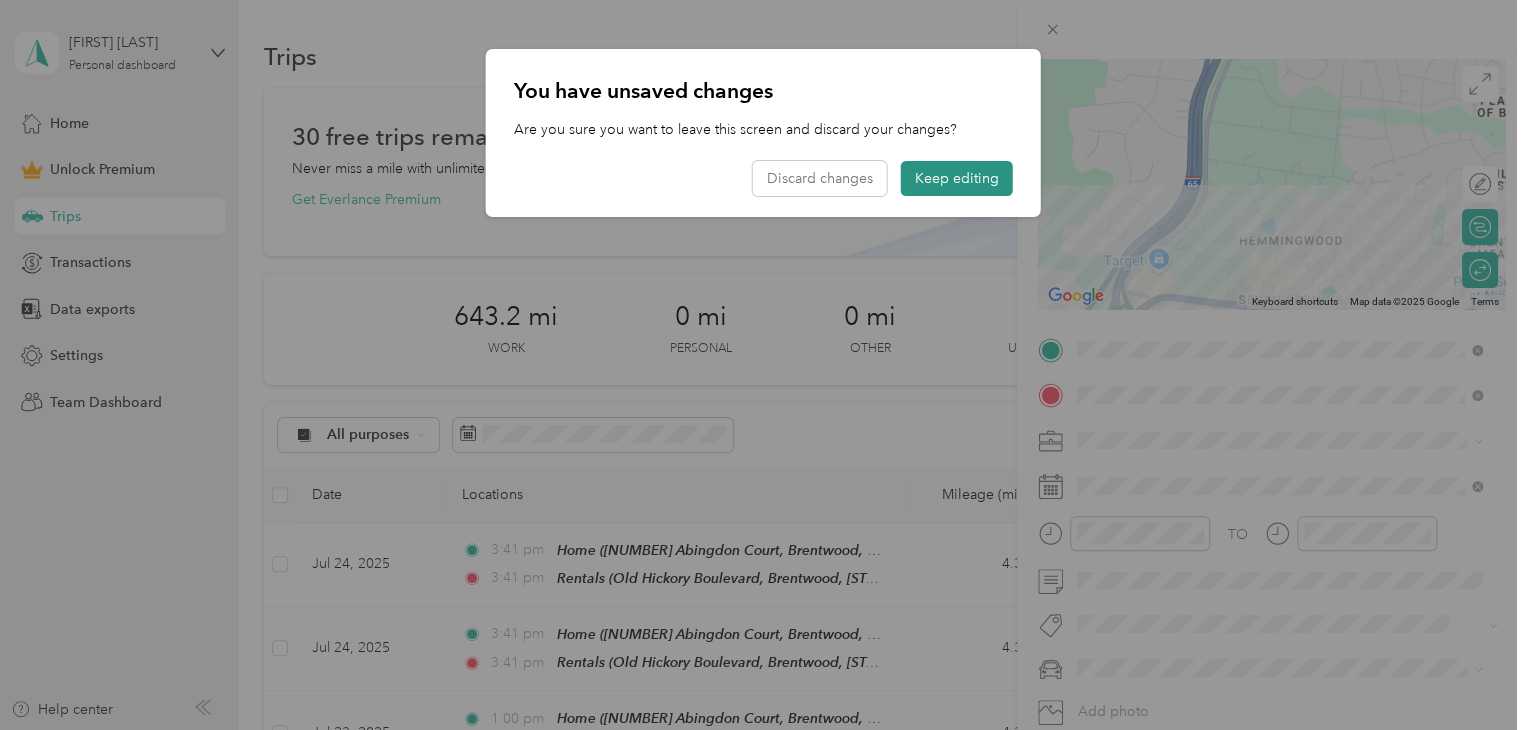 click on "Keep editing" at bounding box center (957, 178) 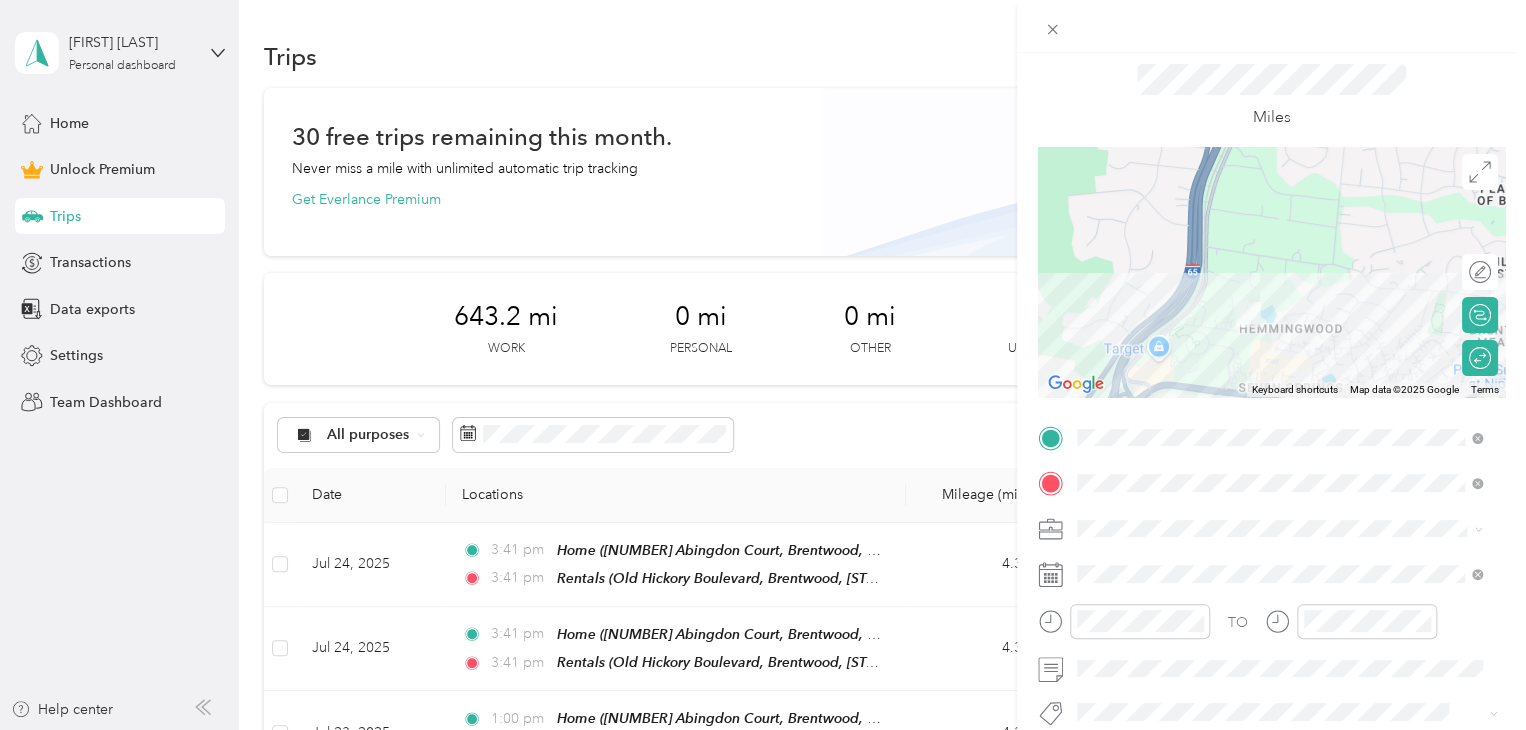scroll, scrollTop: 0, scrollLeft: 0, axis: both 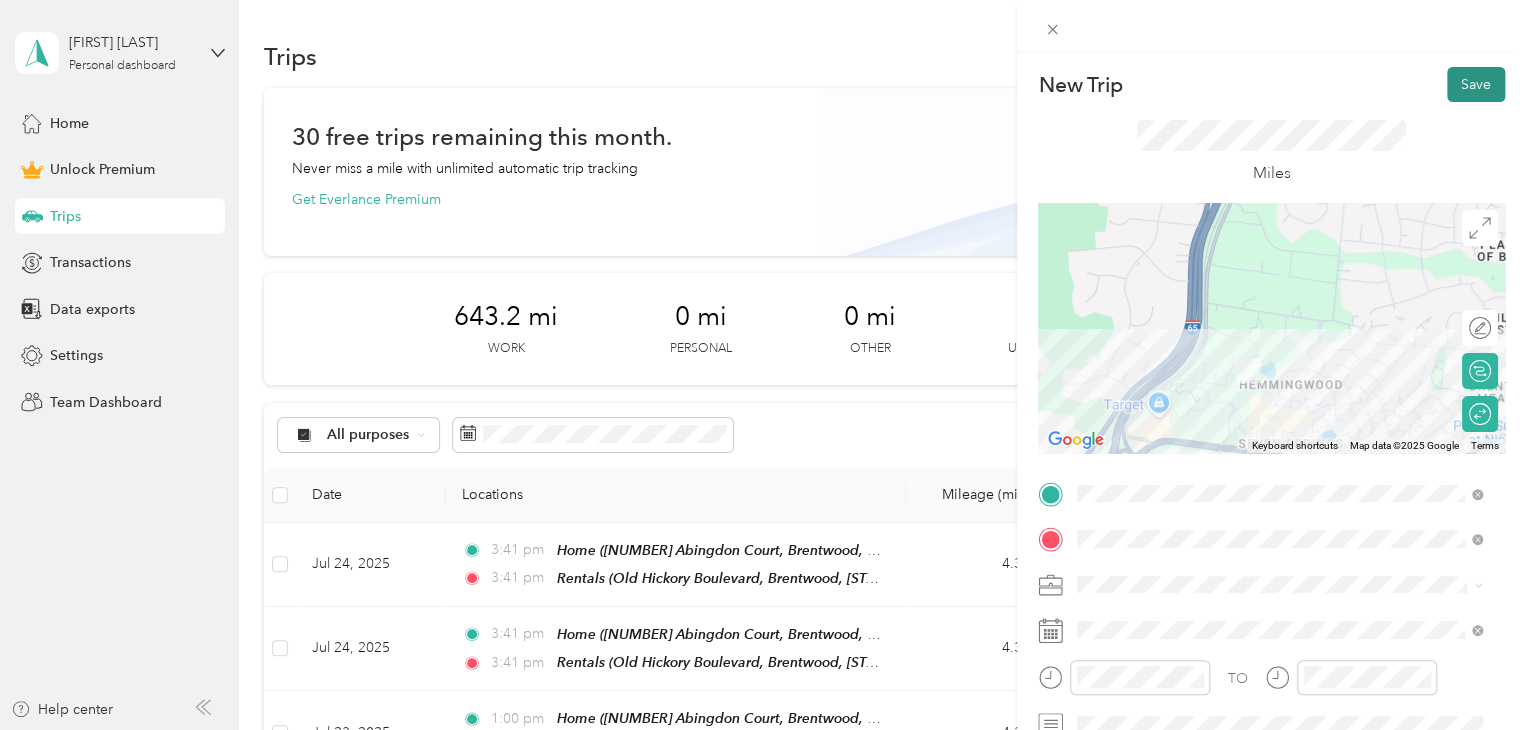 click on "Save" at bounding box center (1476, 84) 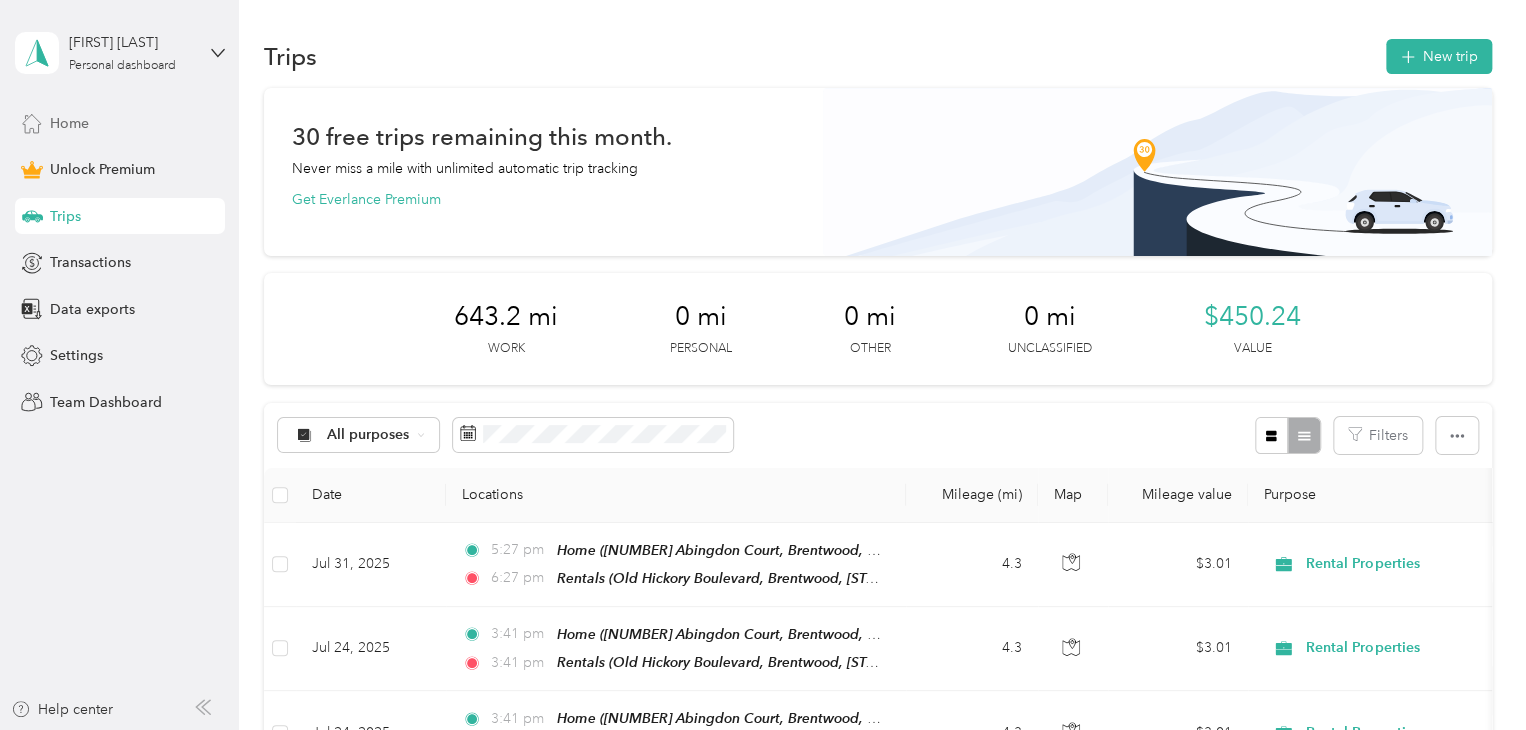 click on "Home" at bounding box center (69, 123) 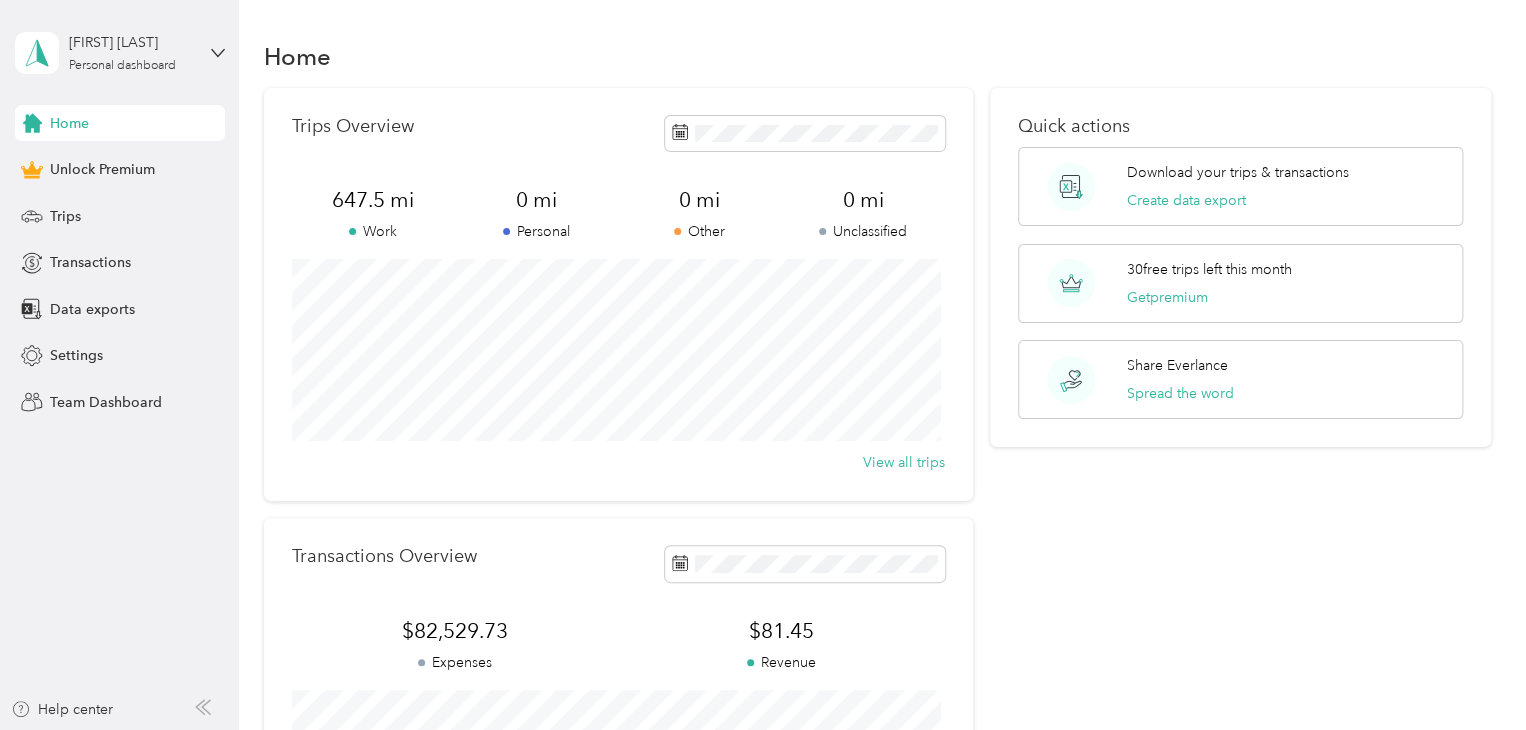 click on "Quick actions Download your trips & transactions Create data export 30  free trips left this month Get  premium Share Everlance Spread the word" at bounding box center [1240, 489] 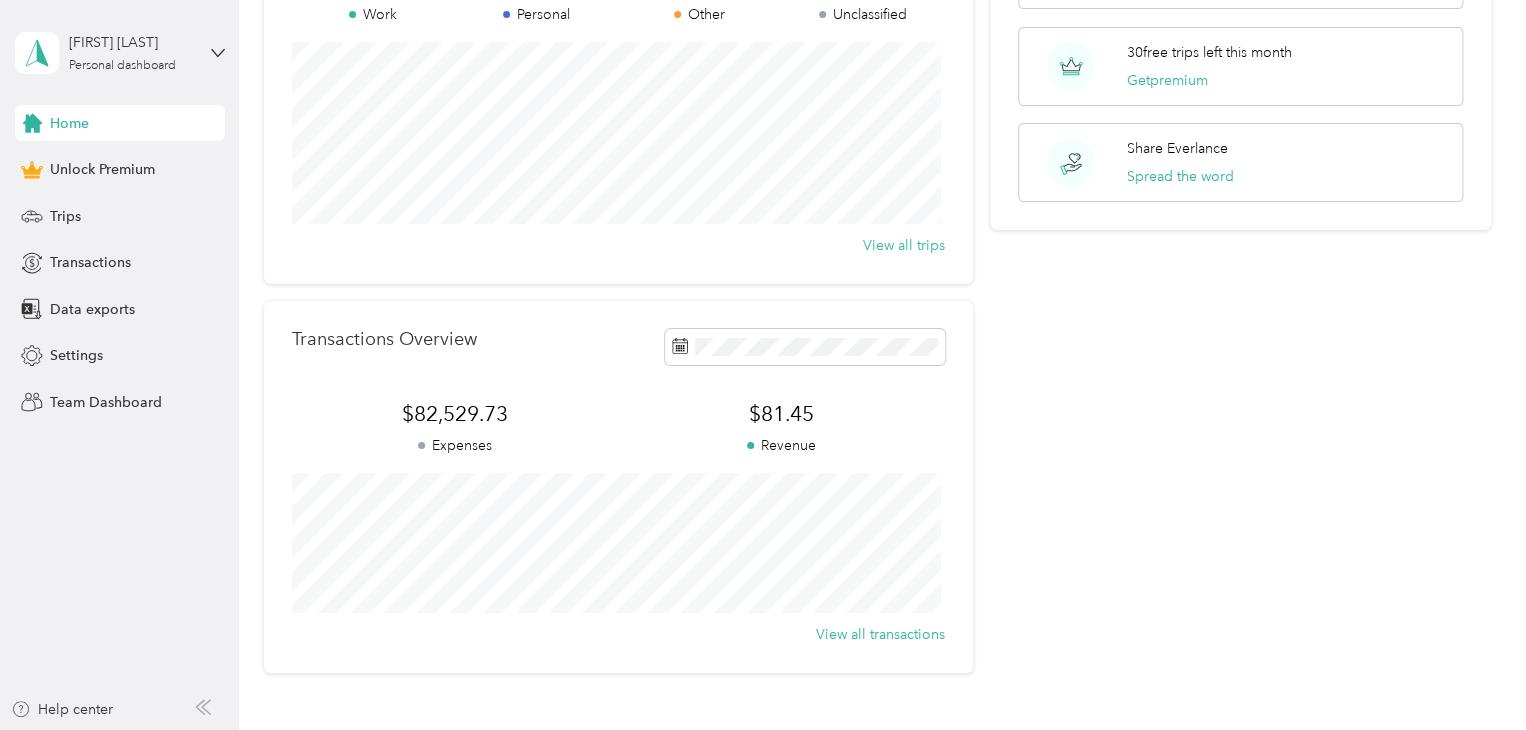 scroll, scrollTop: 0, scrollLeft: 0, axis: both 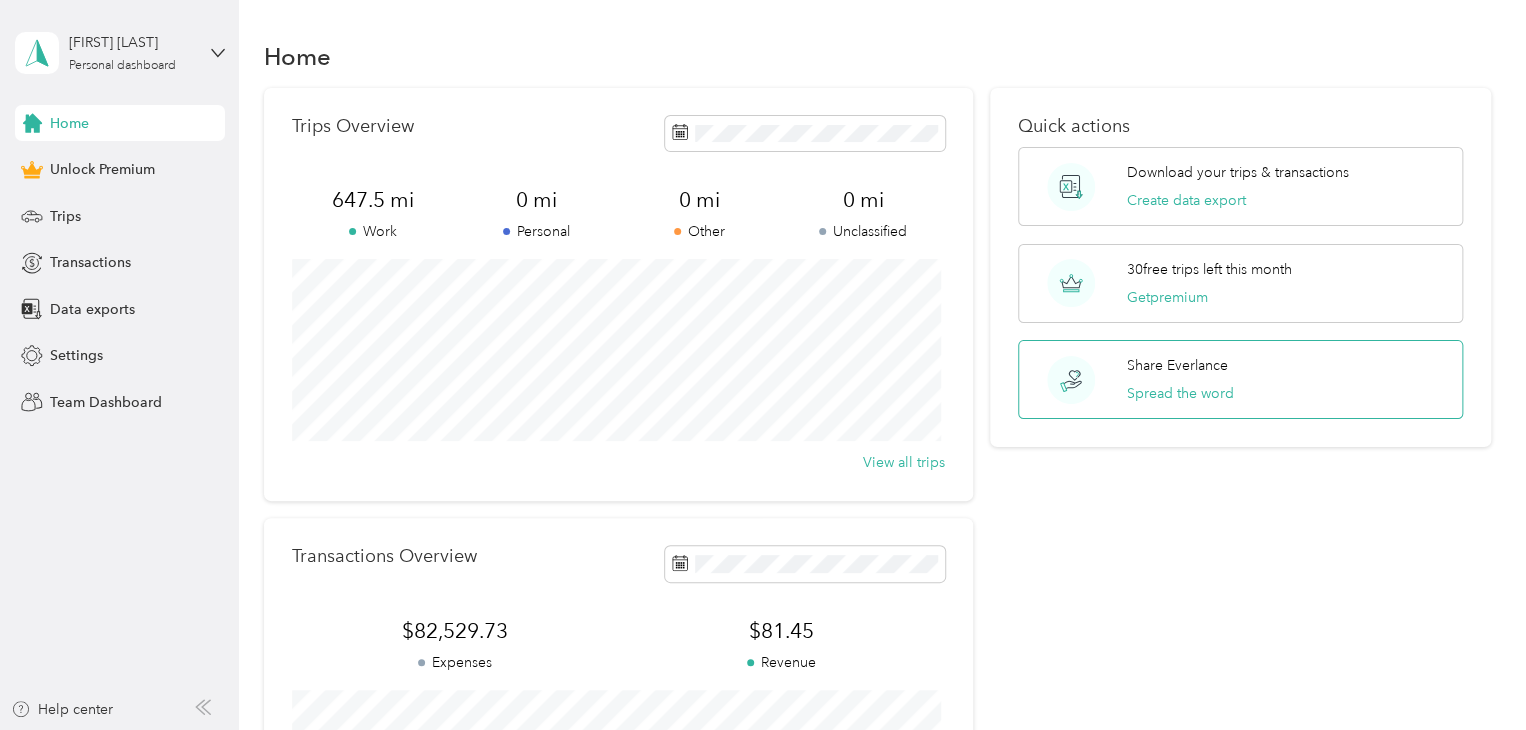 click on "Share Everlance Spread the word" at bounding box center [1240, 379] 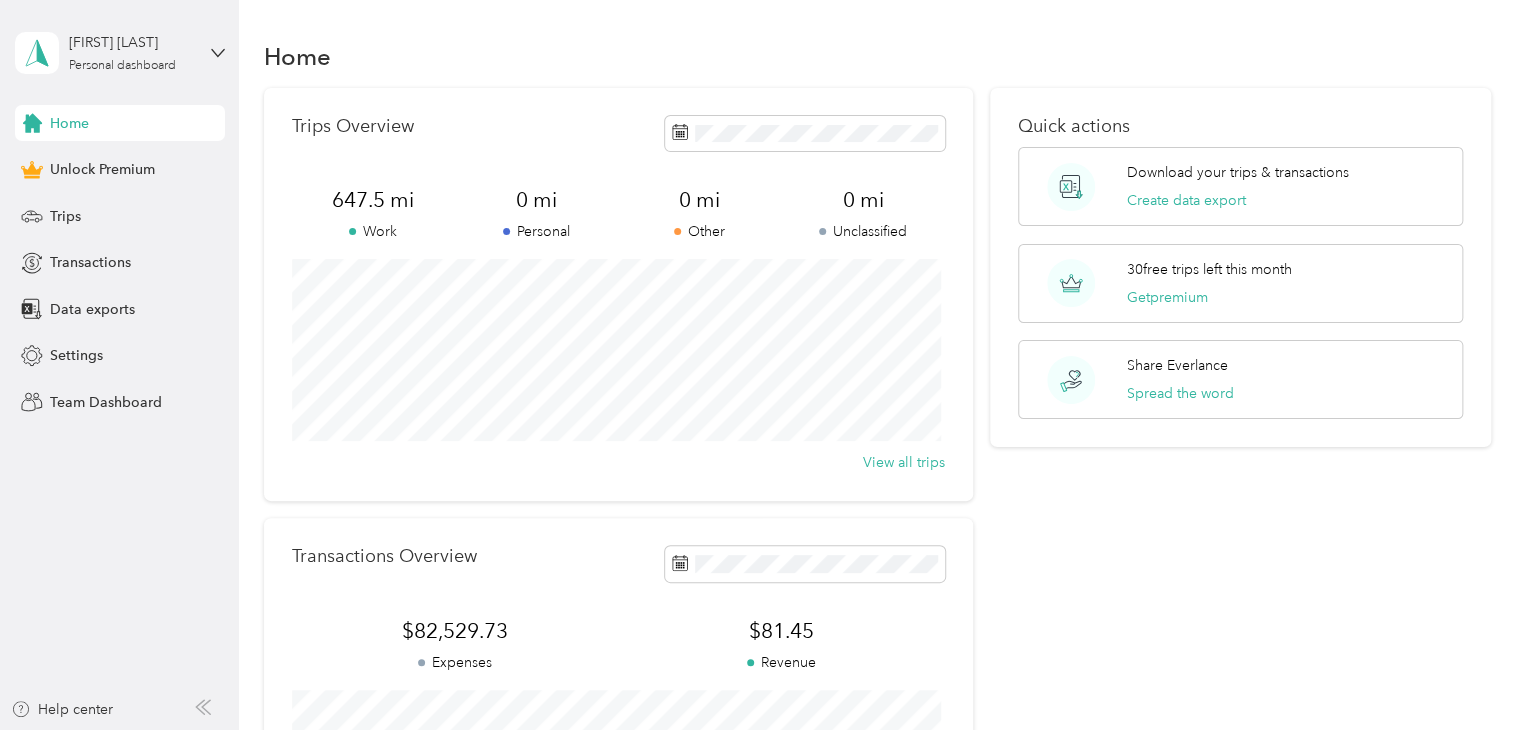 click at bounding box center [763, 365] 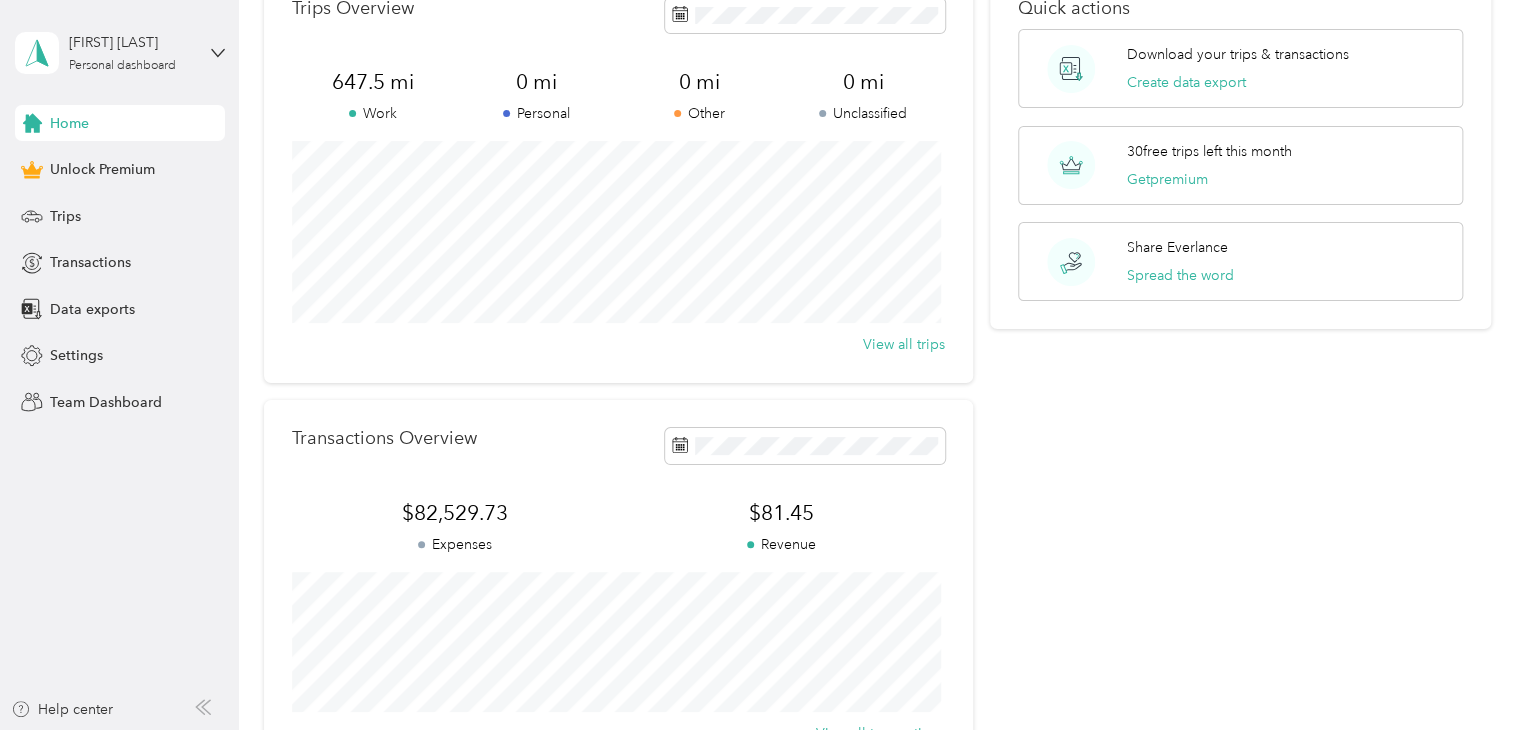 scroll, scrollTop: 0, scrollLeft: 0, axis: both 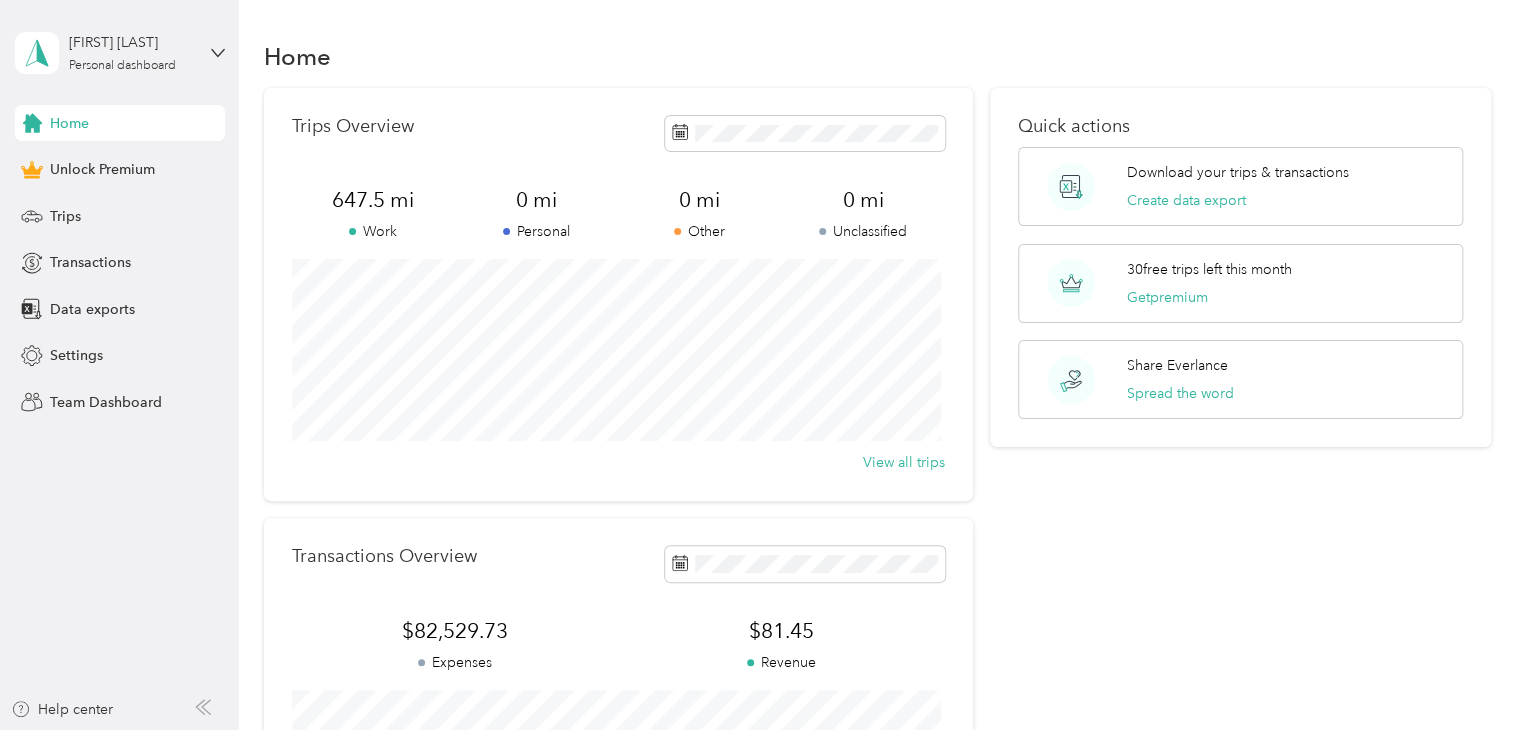 click on "Home" at bounding box center [120, 123] 